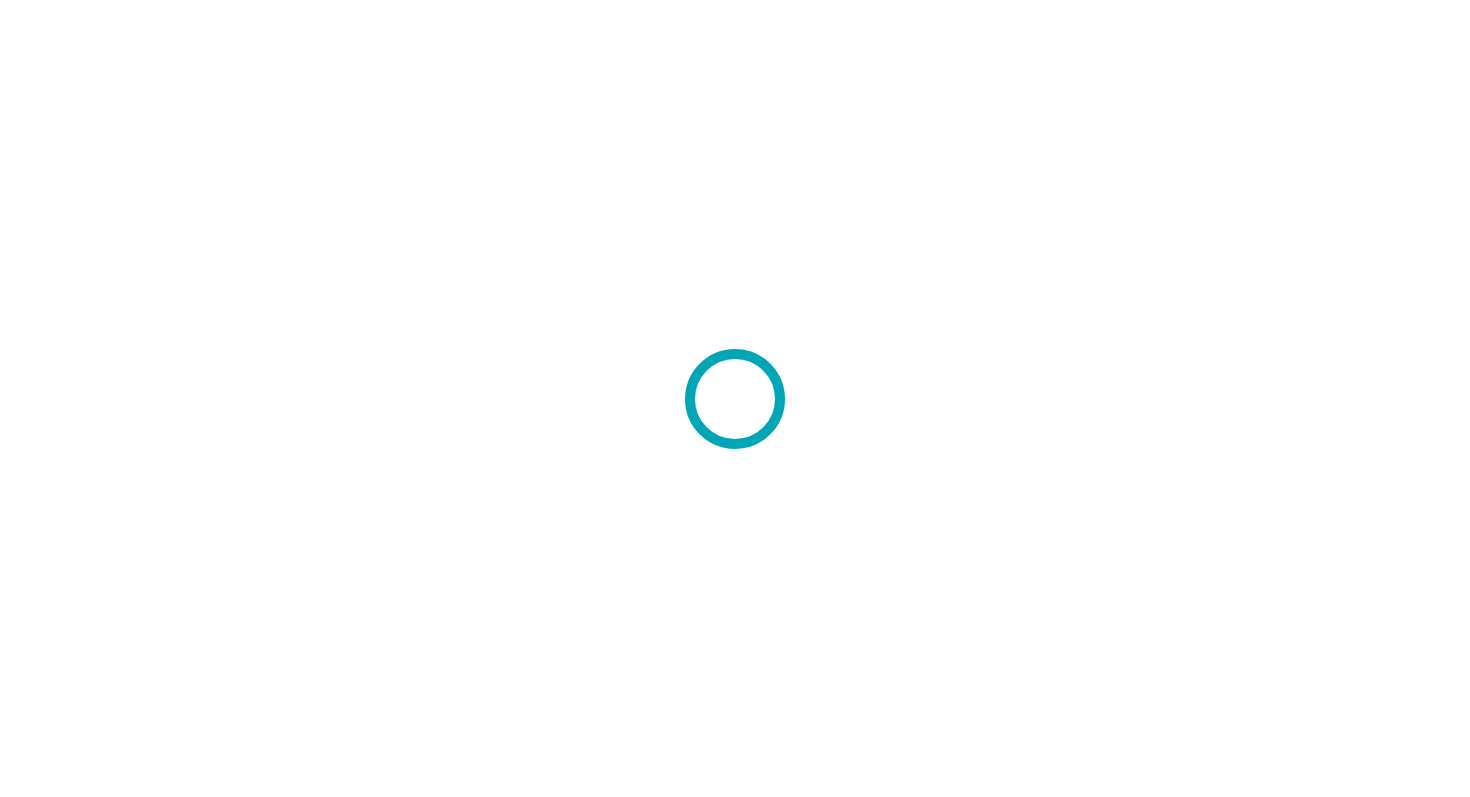 scroll, scrollTop: 0, scrollLeft: 0, axis: both 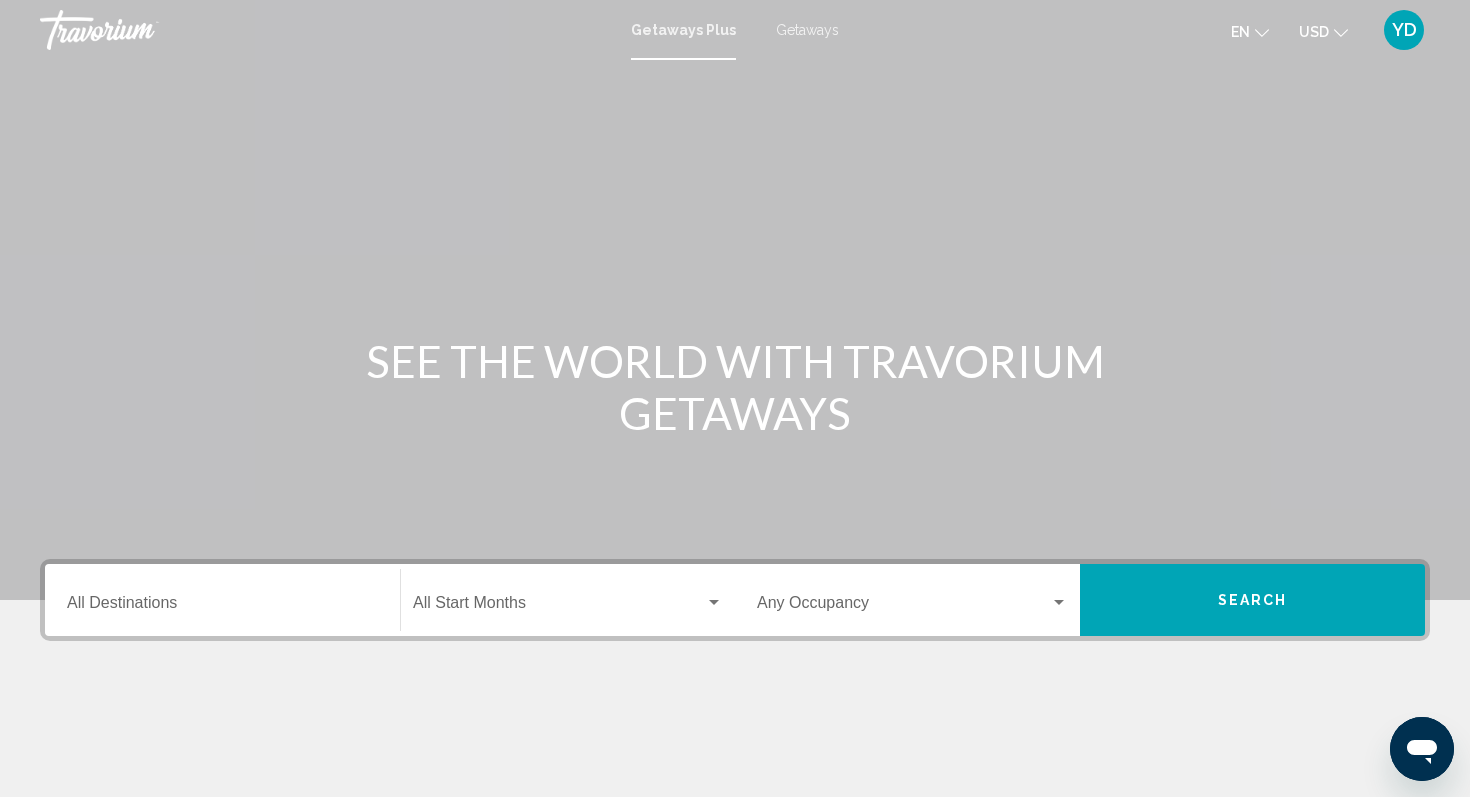 click on "Destination All Destinations" at bounding box center (222, 600) 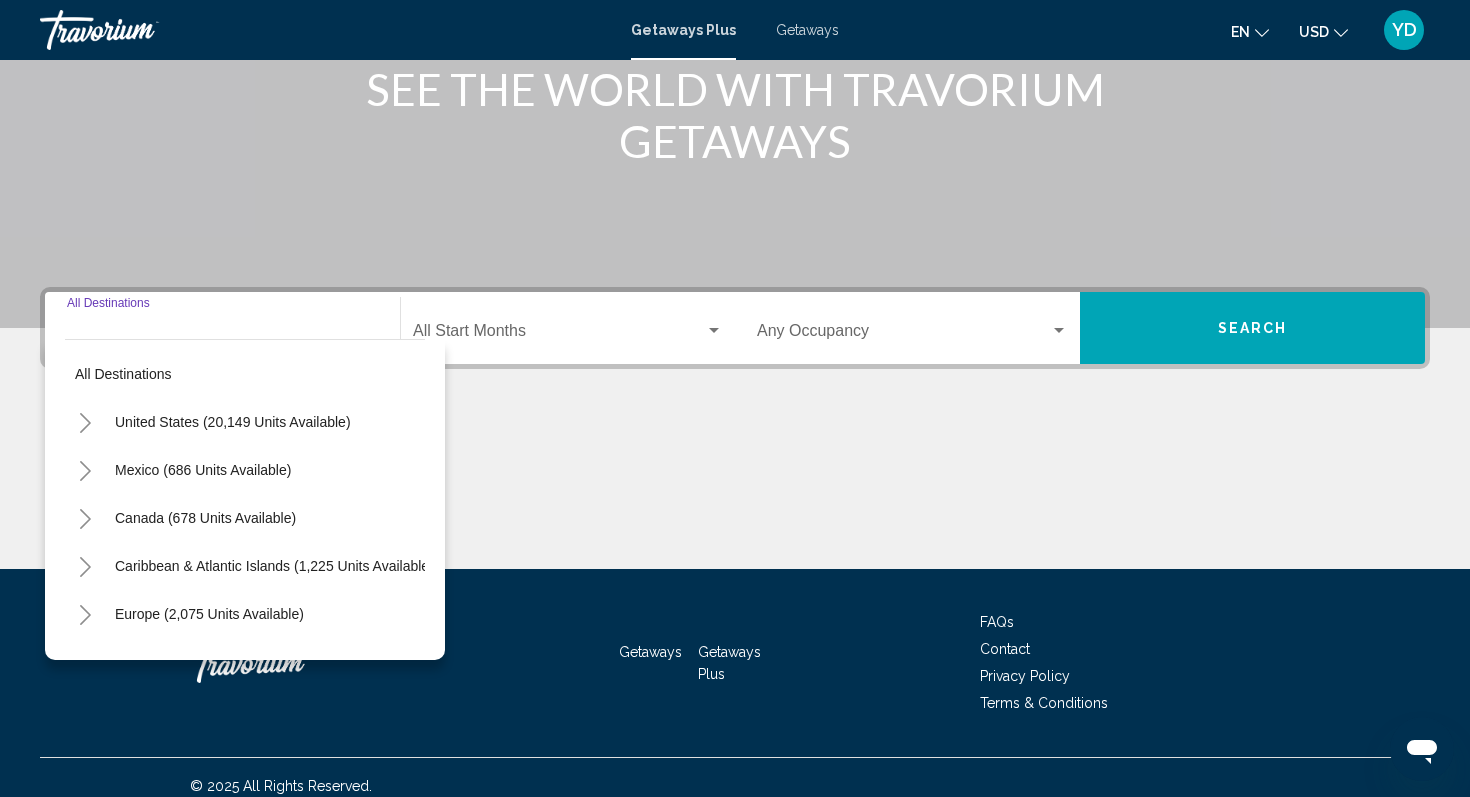 scroll, scrollTop: 289, scrollLeft: 0, axis: vertical 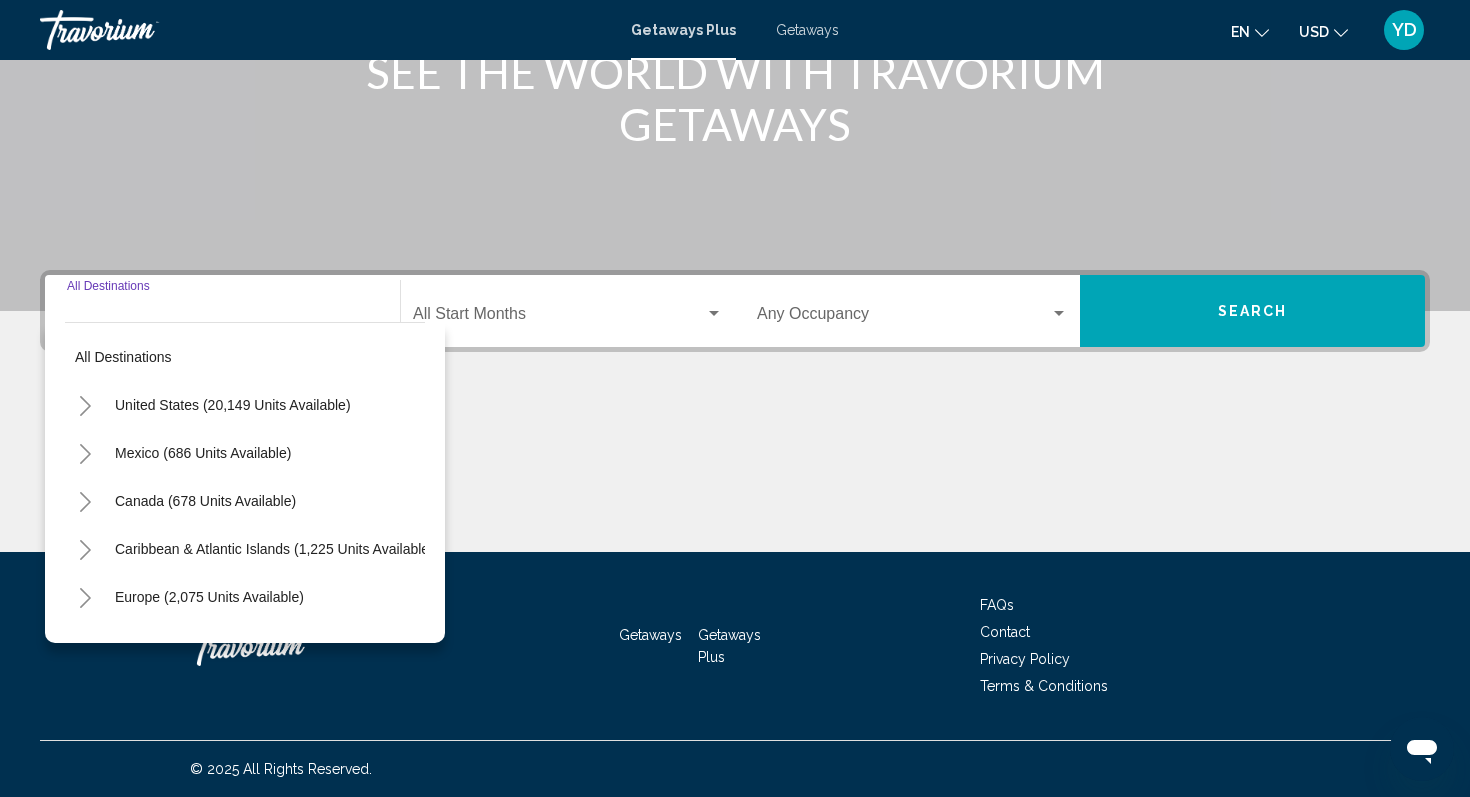 click 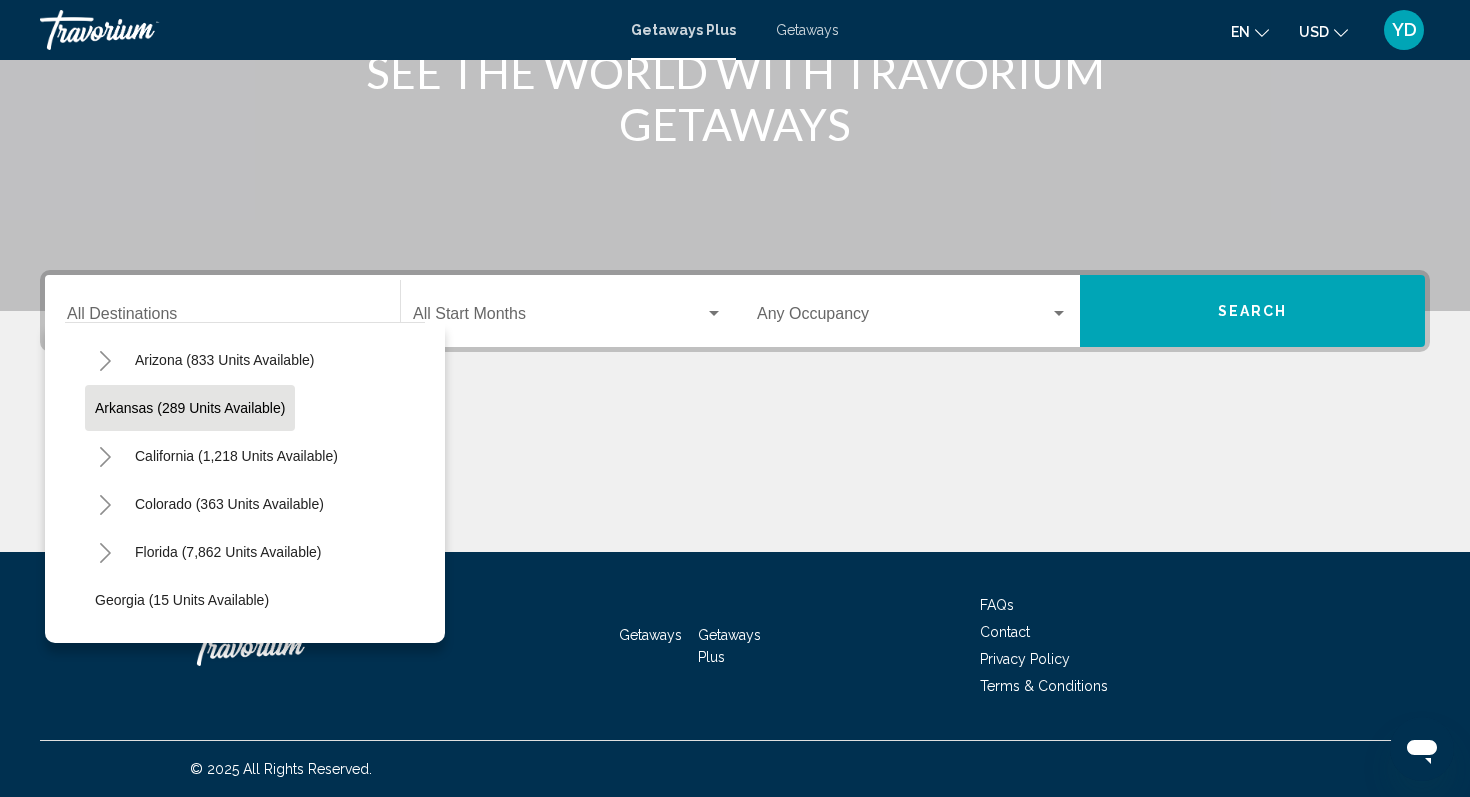 scroll, scrollTop: 156, scrollLeft: 0, axis: vertical 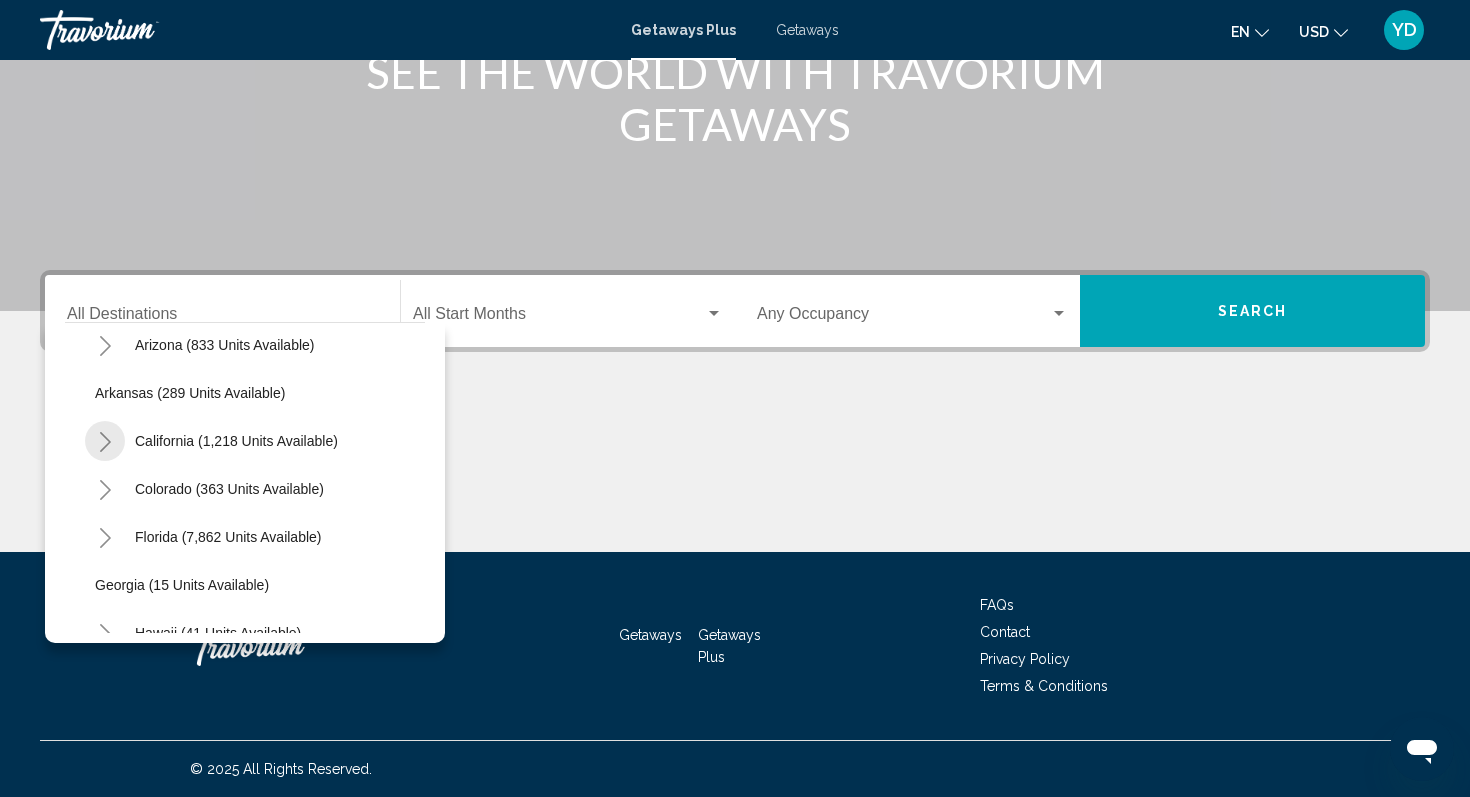 click 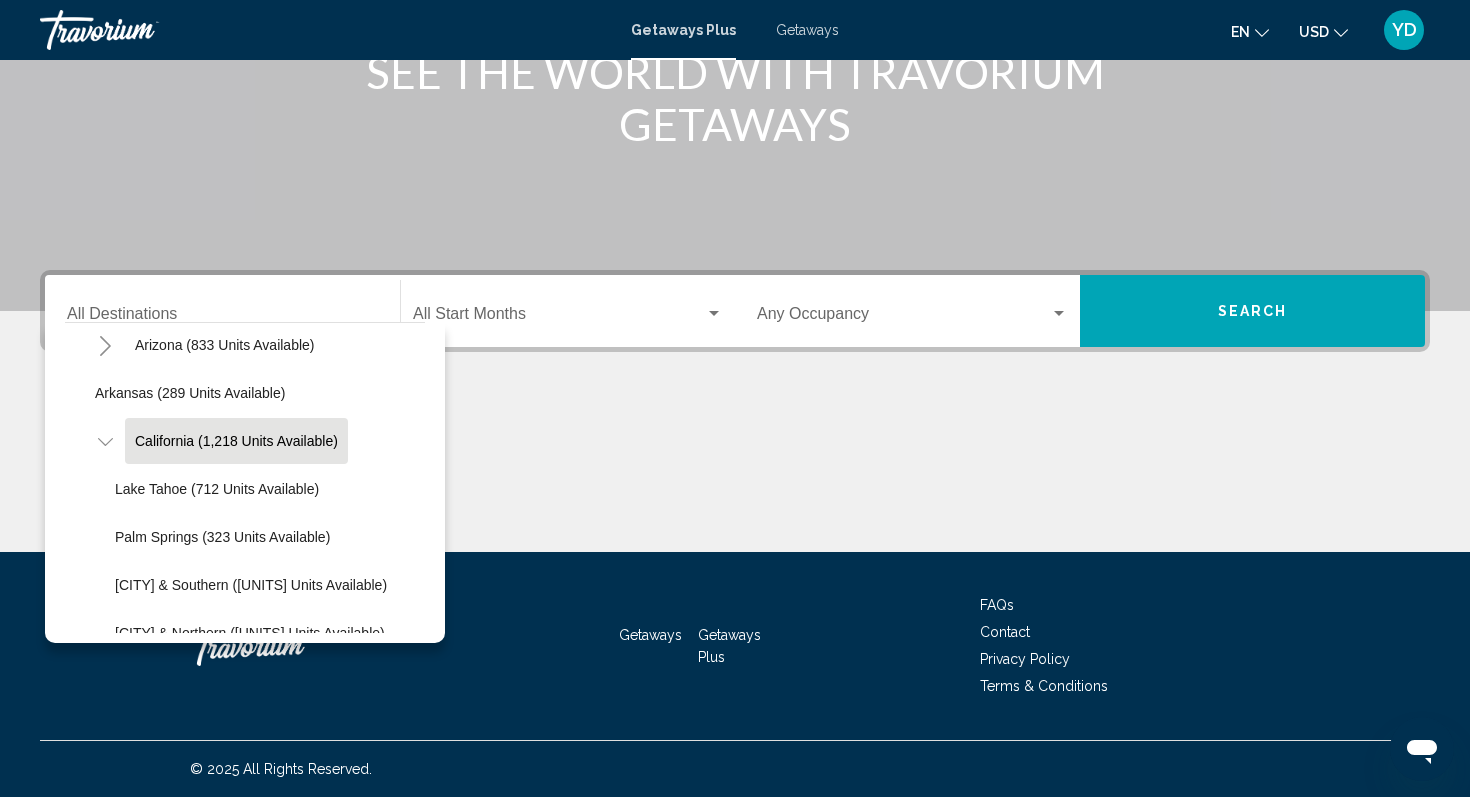 click on "California (1,218 units available)" 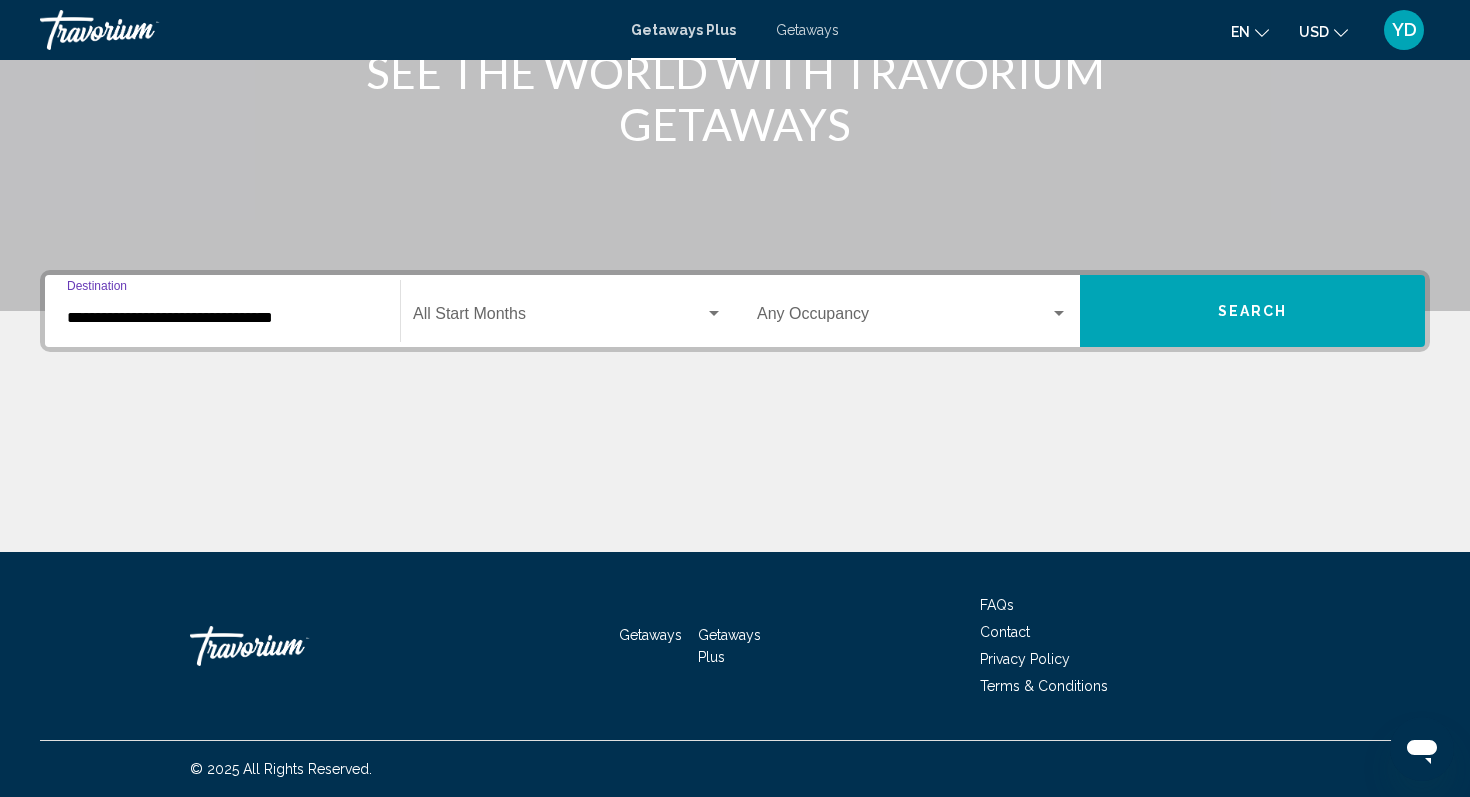 click at bounding box center [559, 318] 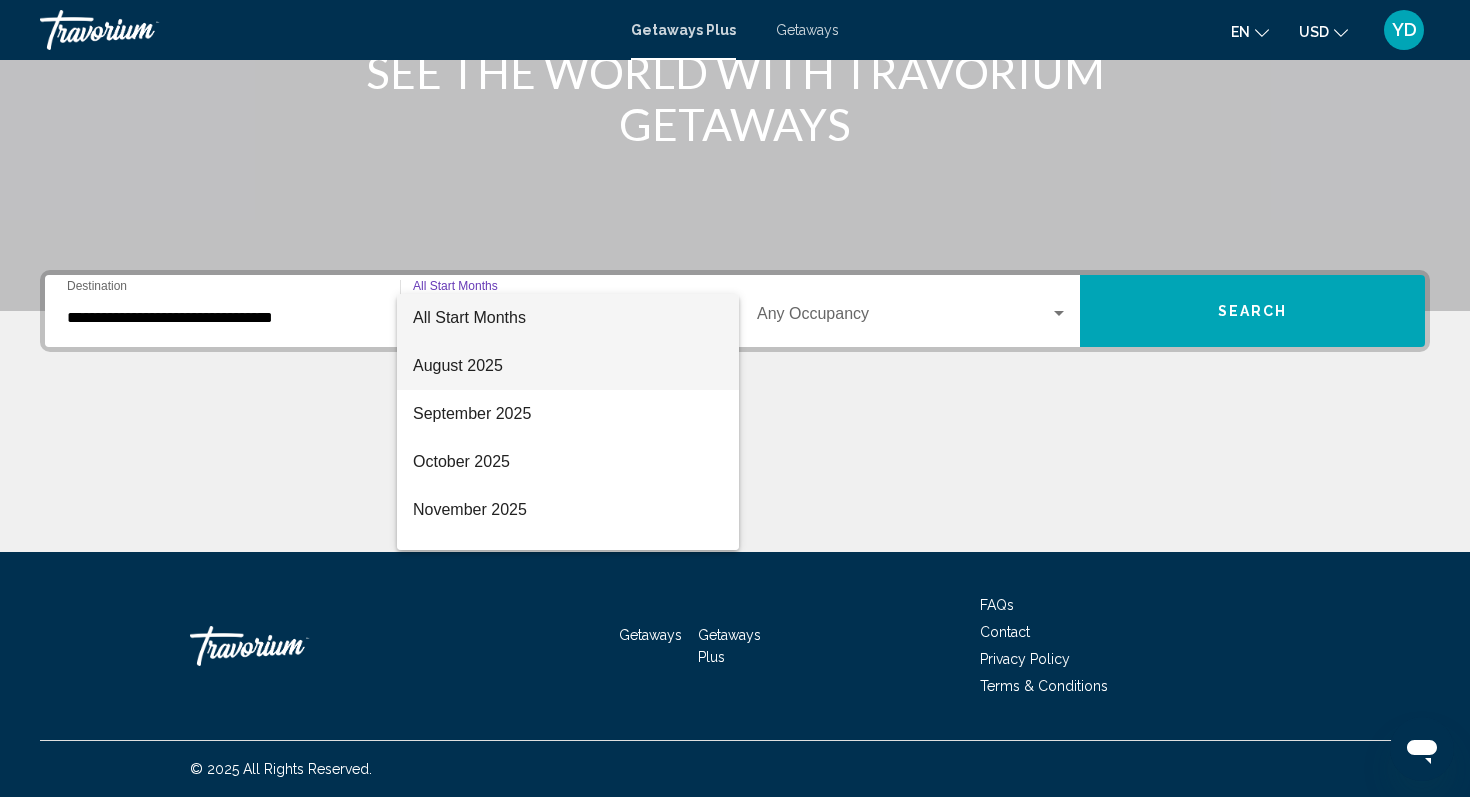 click on "August 2025" at bounding box center [568, 366] 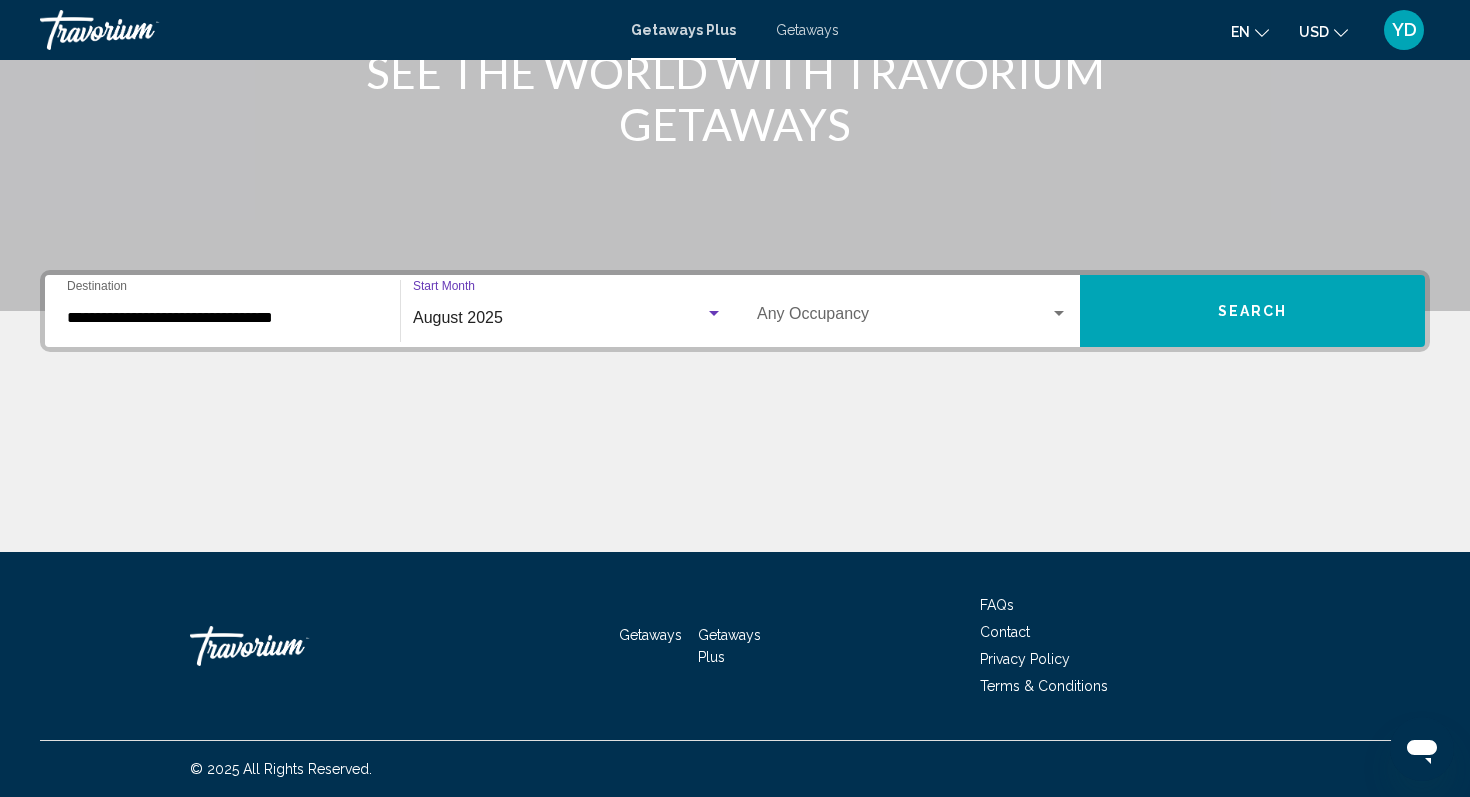 click on "Occupancy Any Occupancy" at bounding box center (912, 311) 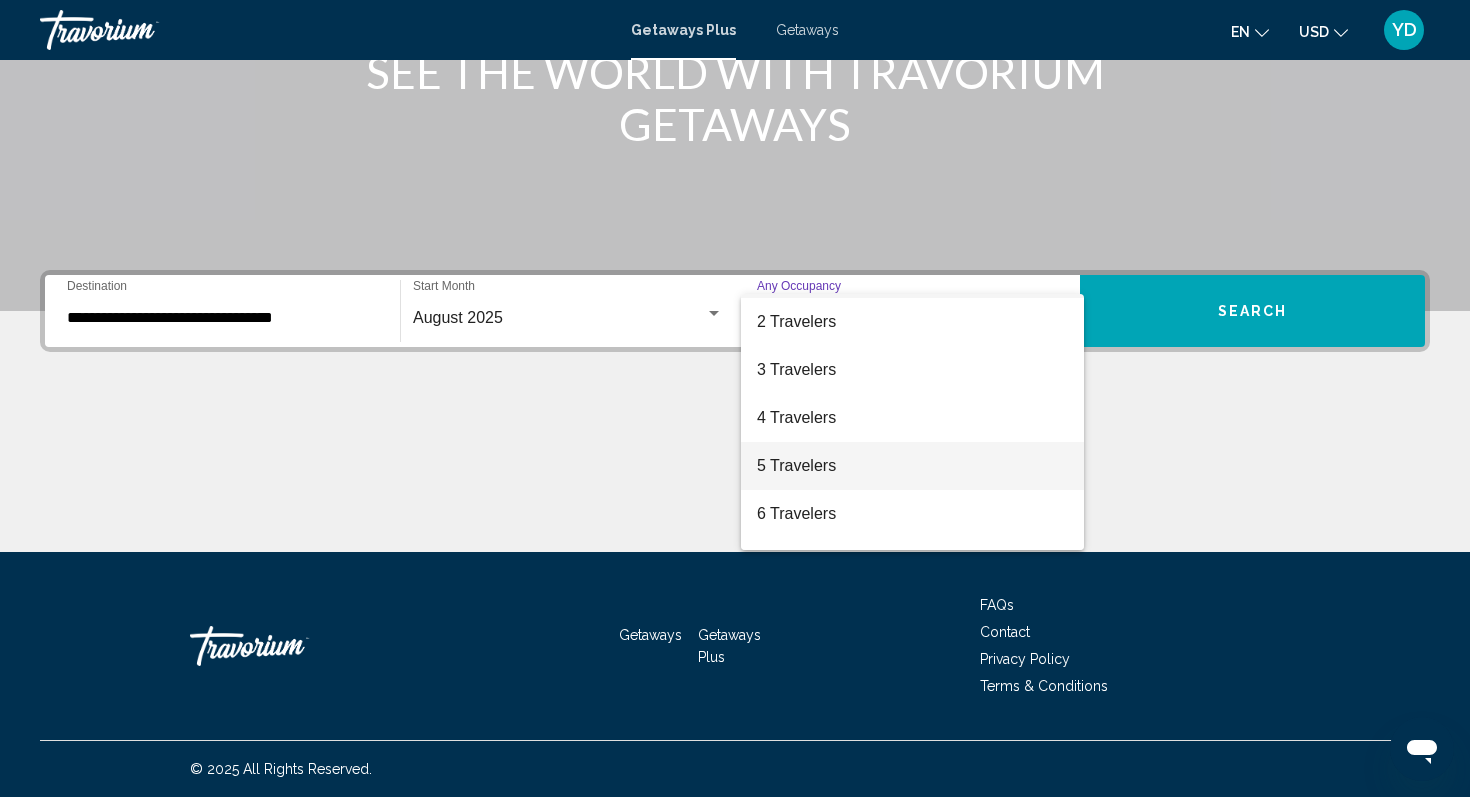 scroll, scrollTop: 47, scrollLeft: 0, axis: vertical 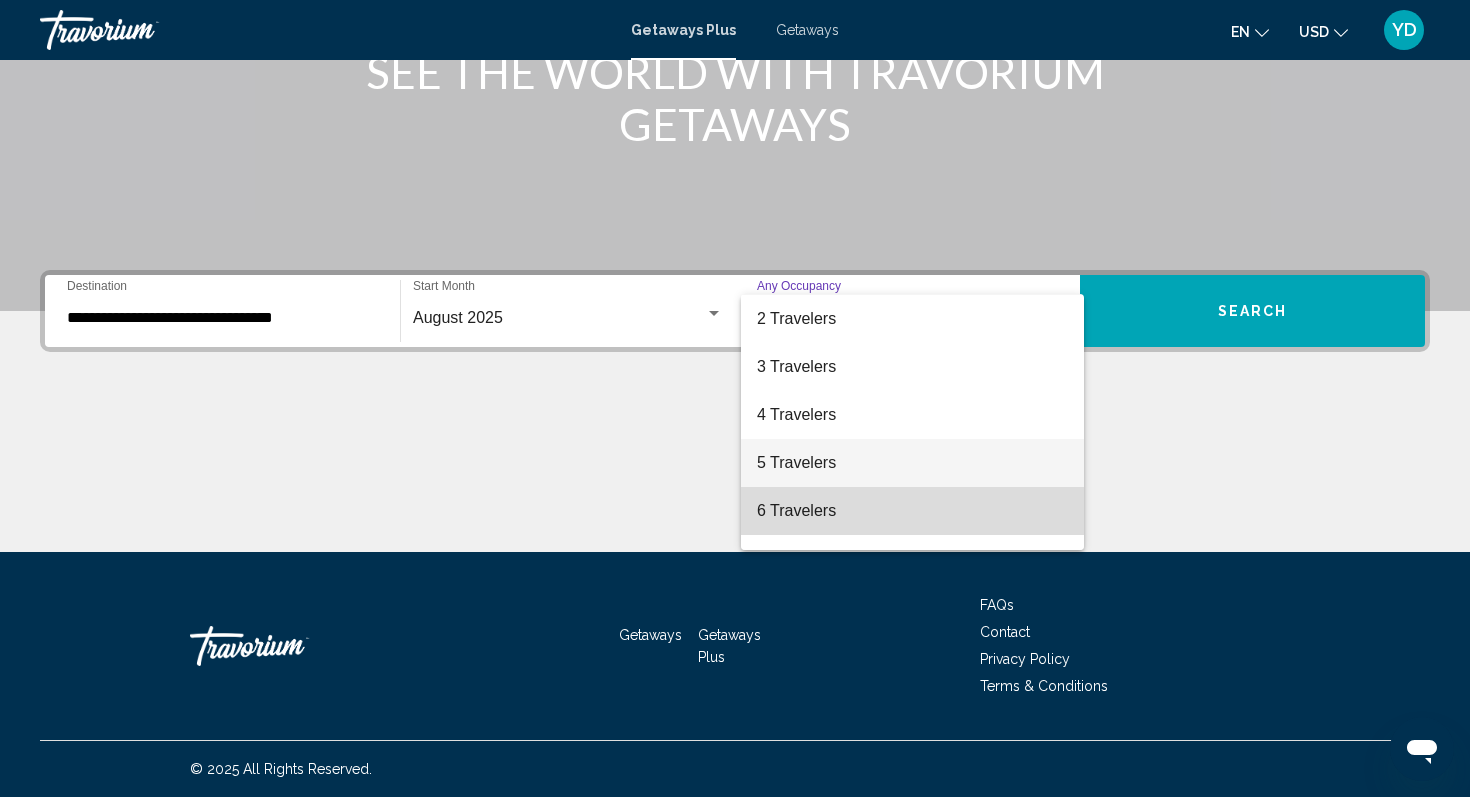 click on "6 Travelers" at bounding box center [912, 511] 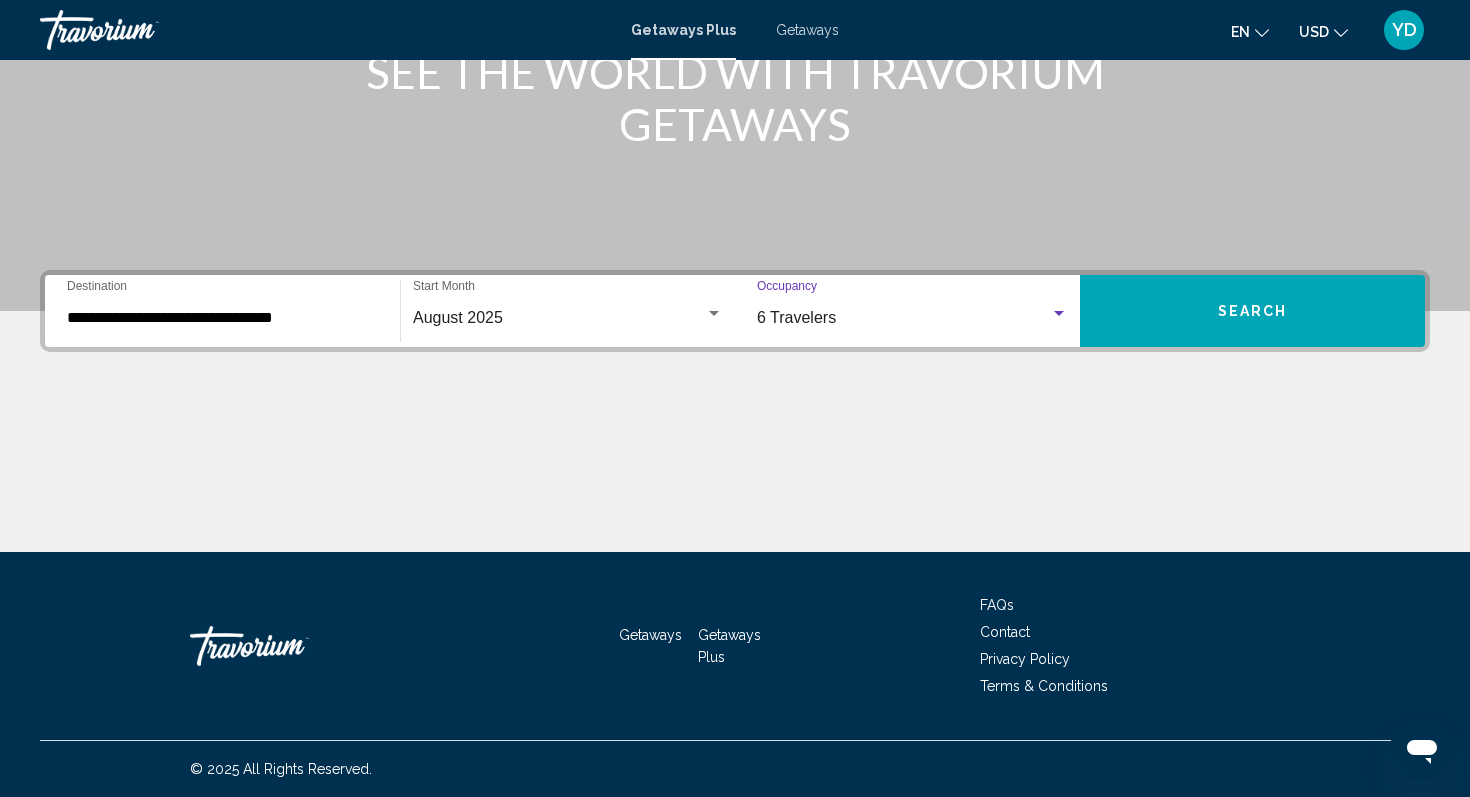 click on "Search" at bounding box center (1252, 311) 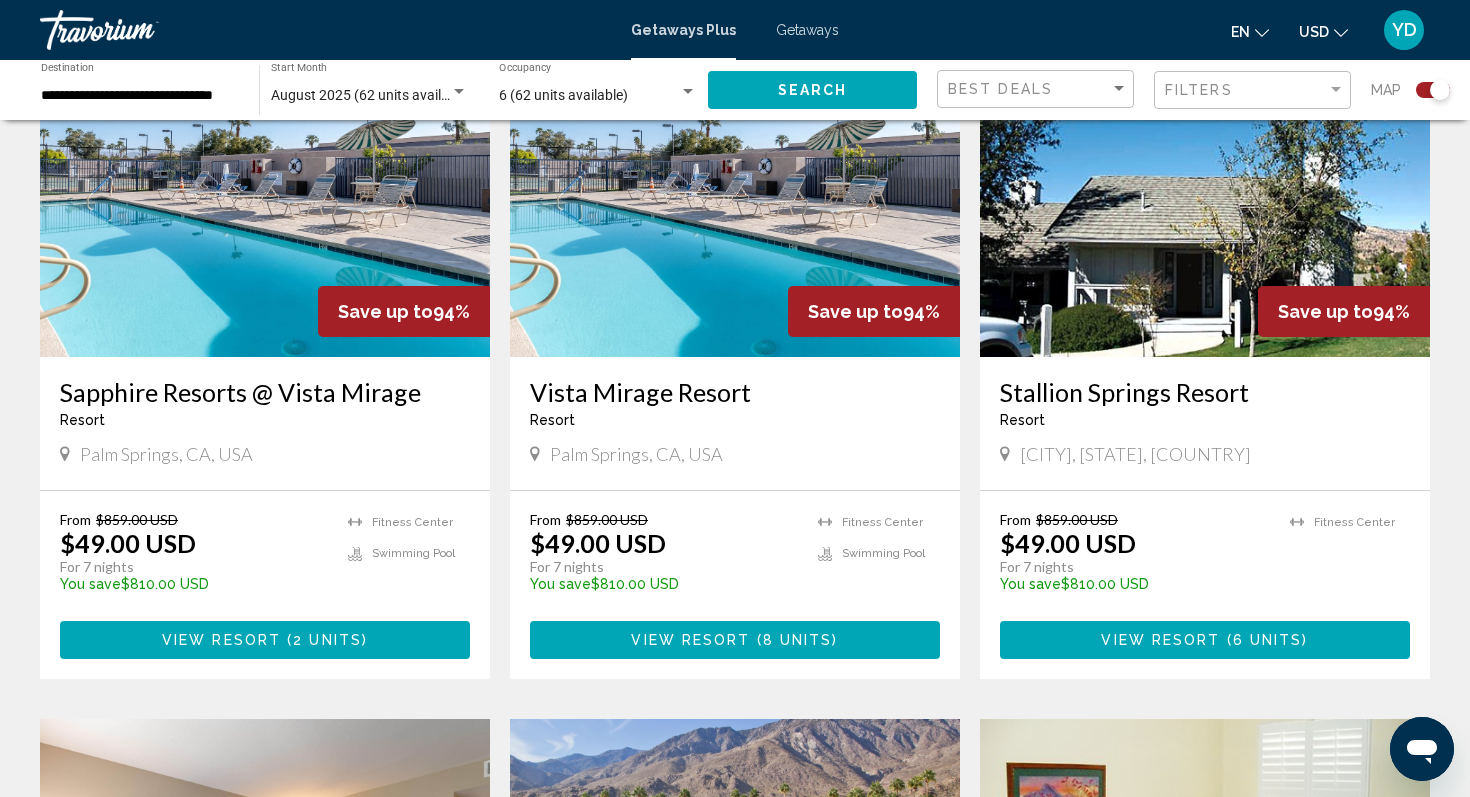 scroll, scrollTop: 1478, scrollLeft: 0, axis: vertical 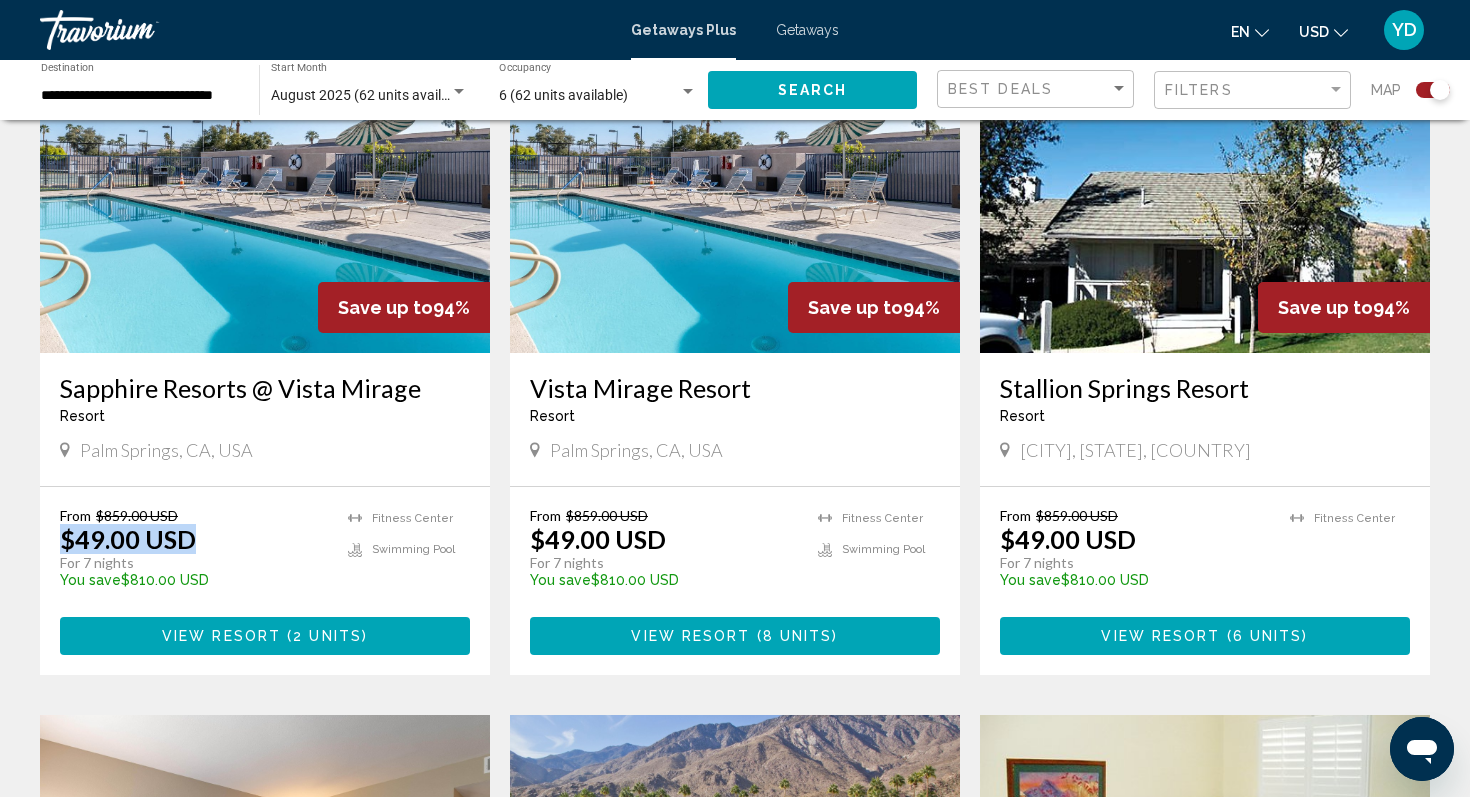 drag, startPoint x: 59, startPoint y: 527, endPoint x: 193, endPoint y: 528, distance: 134.00374 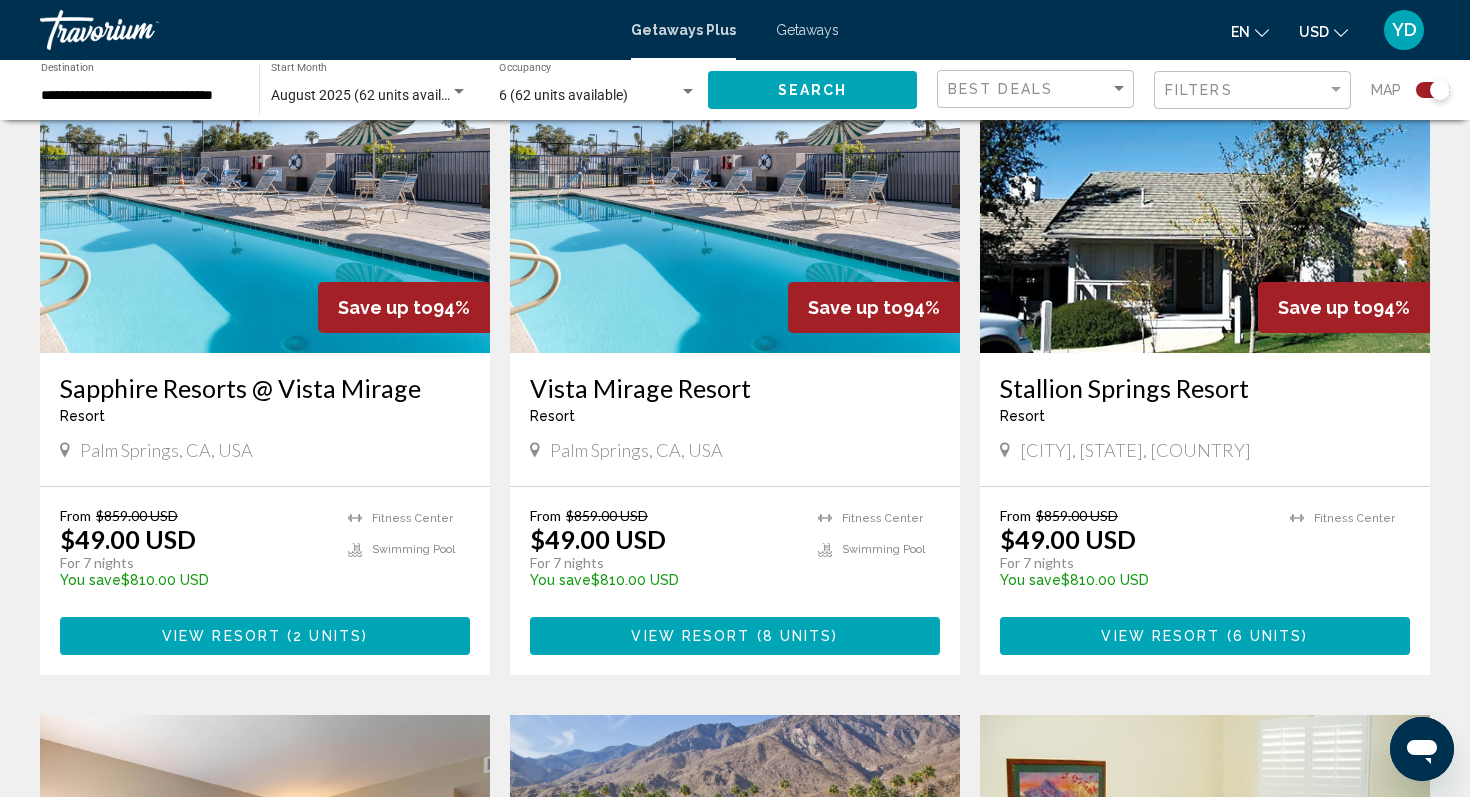 click on "From $859.00 USD $49.00 USD For 7 nights You save  $810.00 USD   temp" at bounding box center [194, 554] 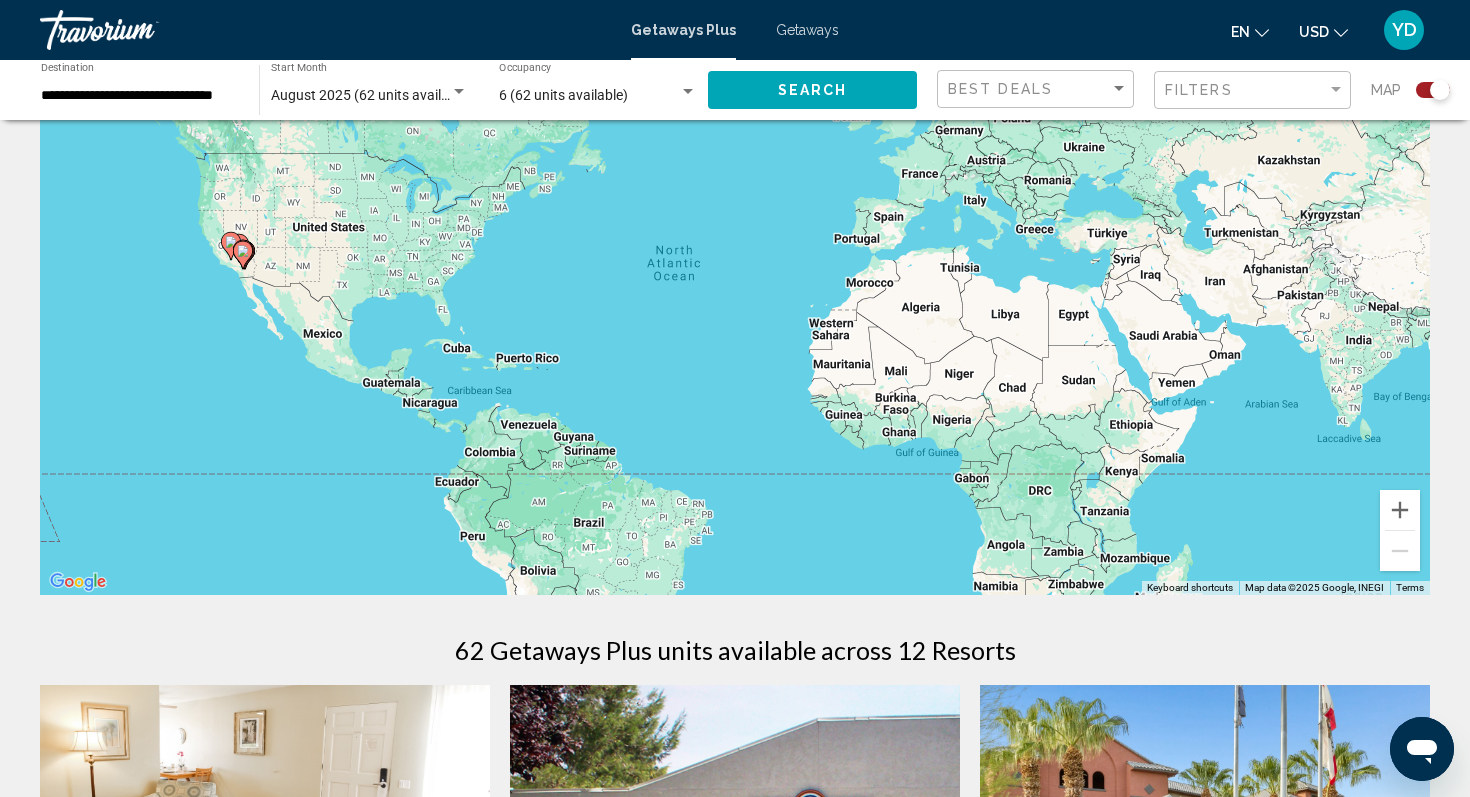 scroll, scrollTop: 0, scrollLeft: 0, axis: both 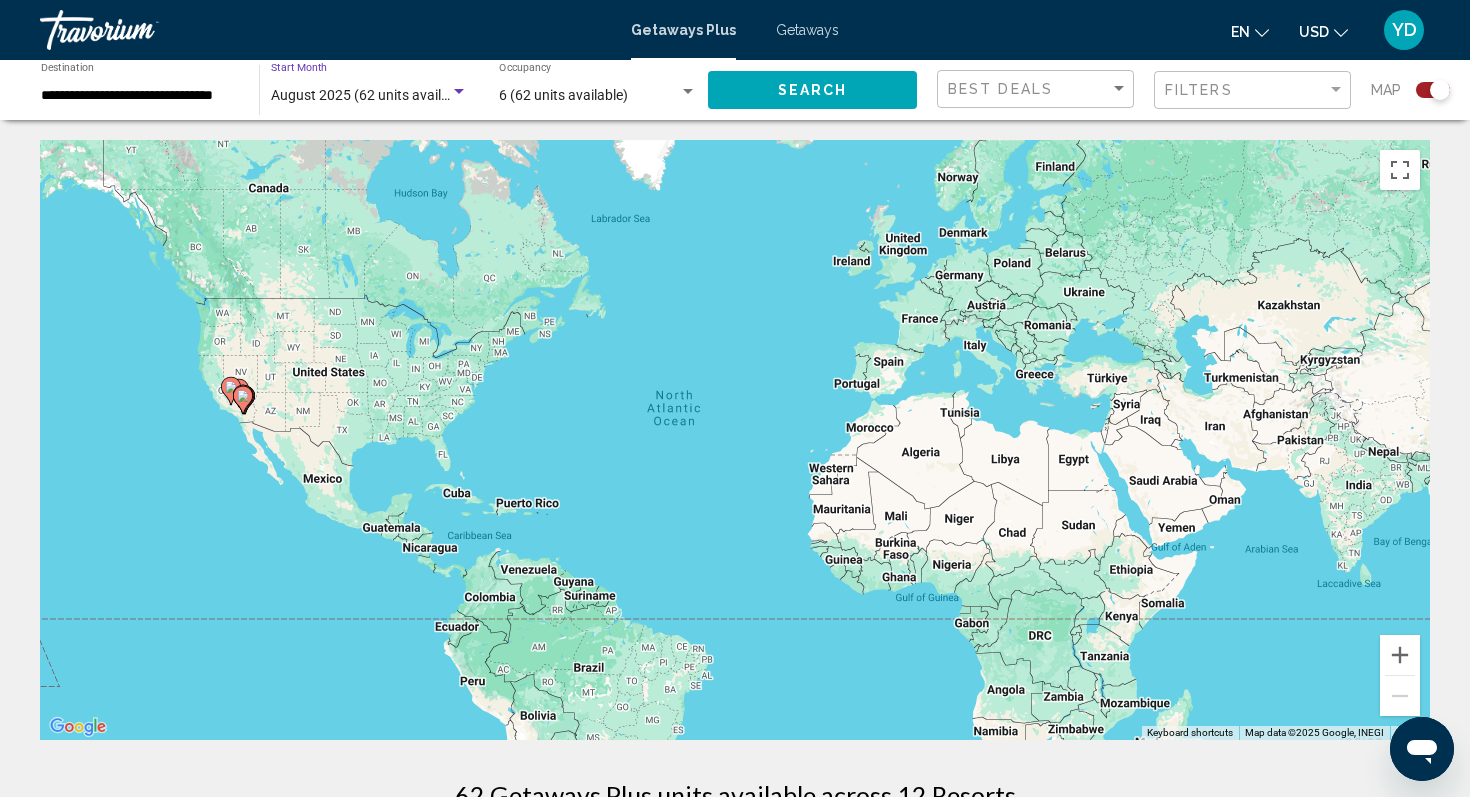 click on "August 2025 (62 units available)" at bounding box center [371, 95] 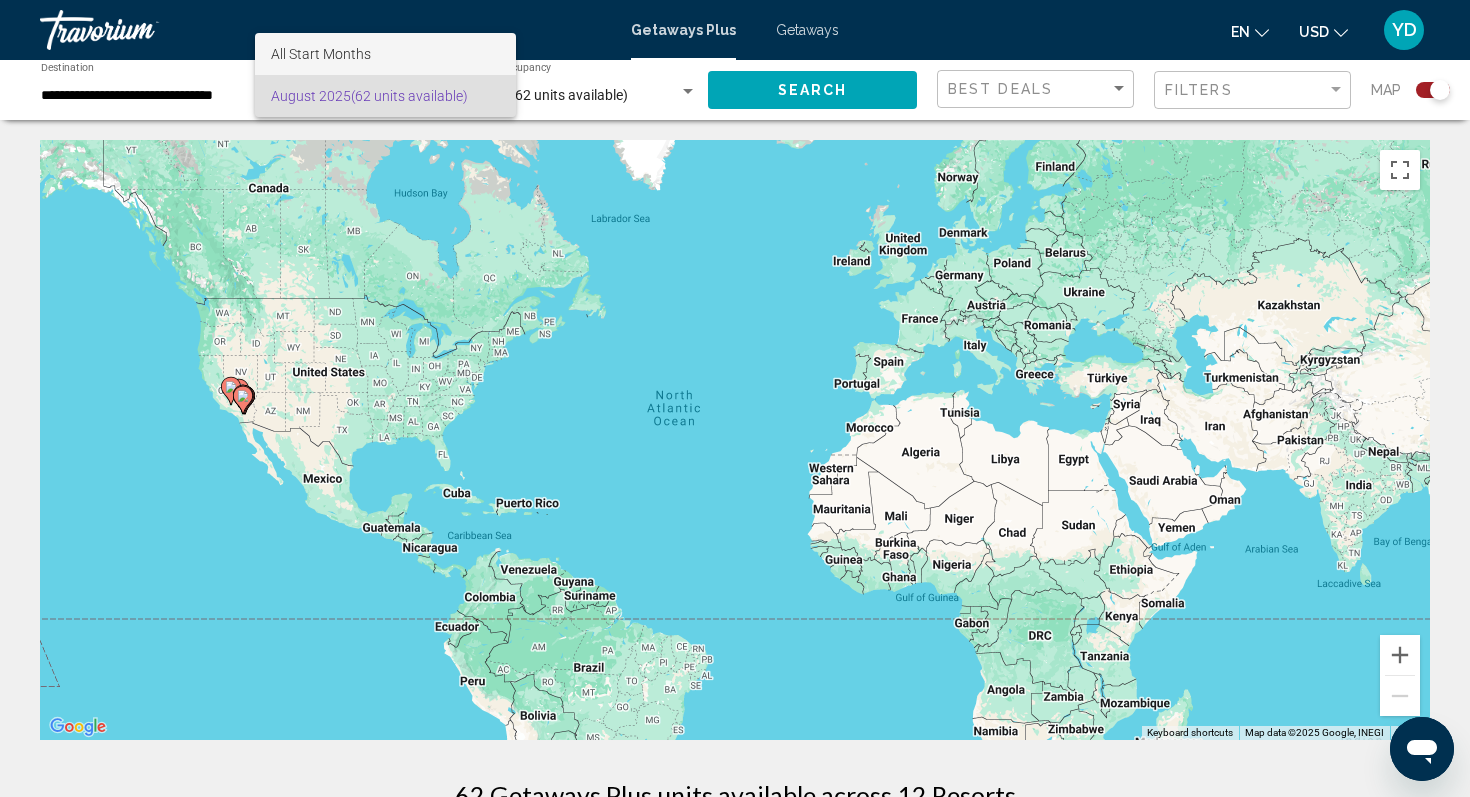 click on "All Start Months" at bounding box center [321, 54] 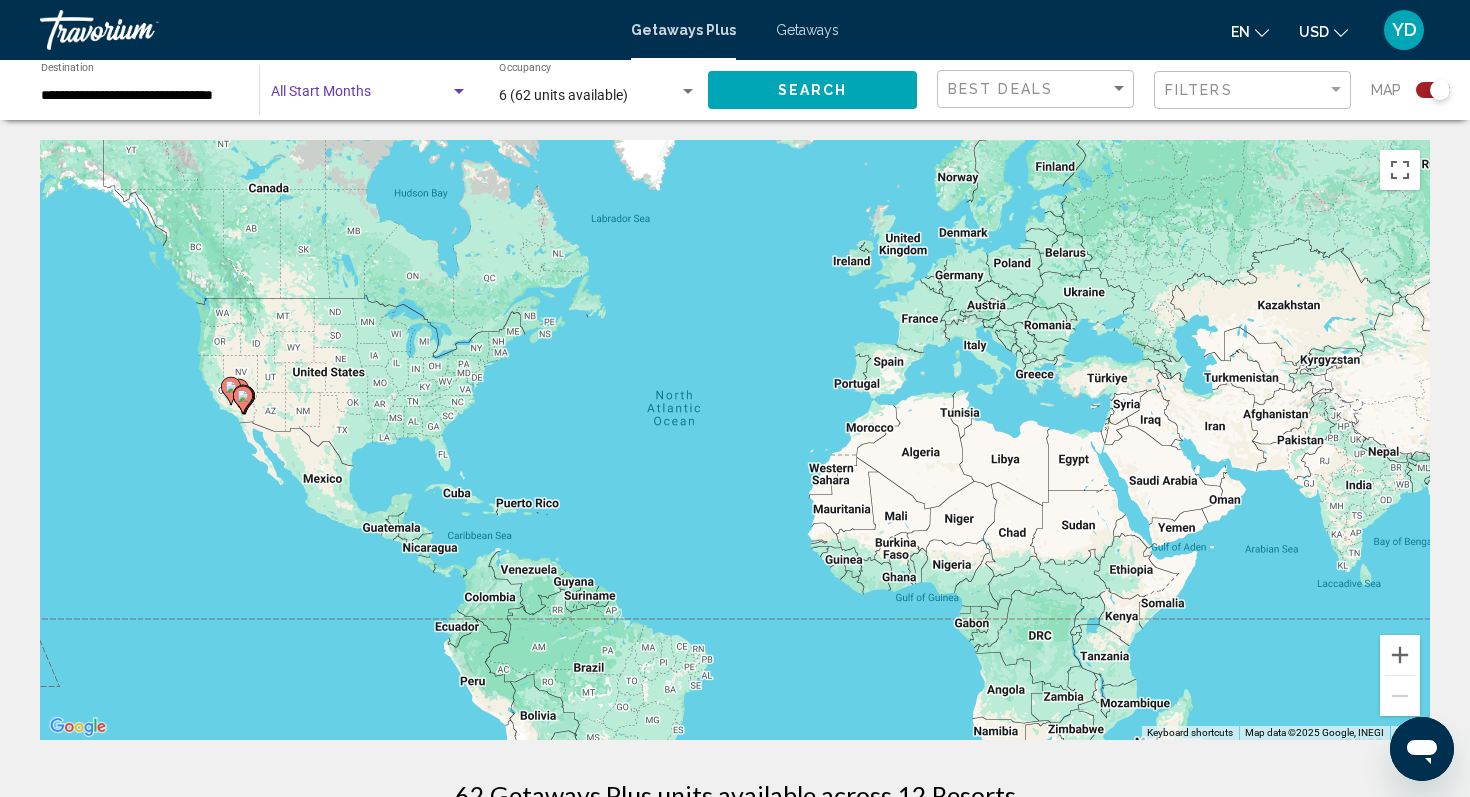 click at bounding box center [360, 96] 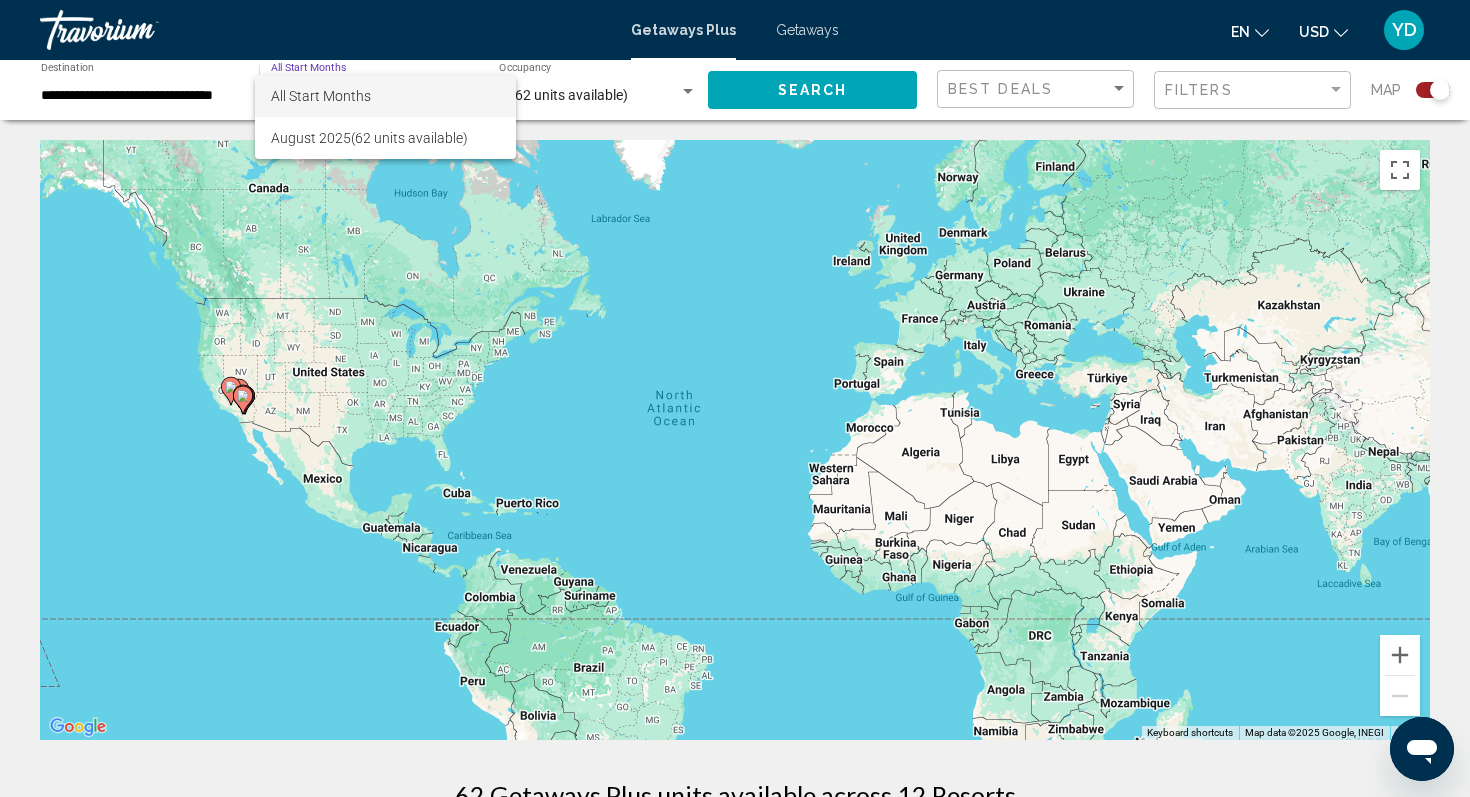 click at bounding box center [735, 398] 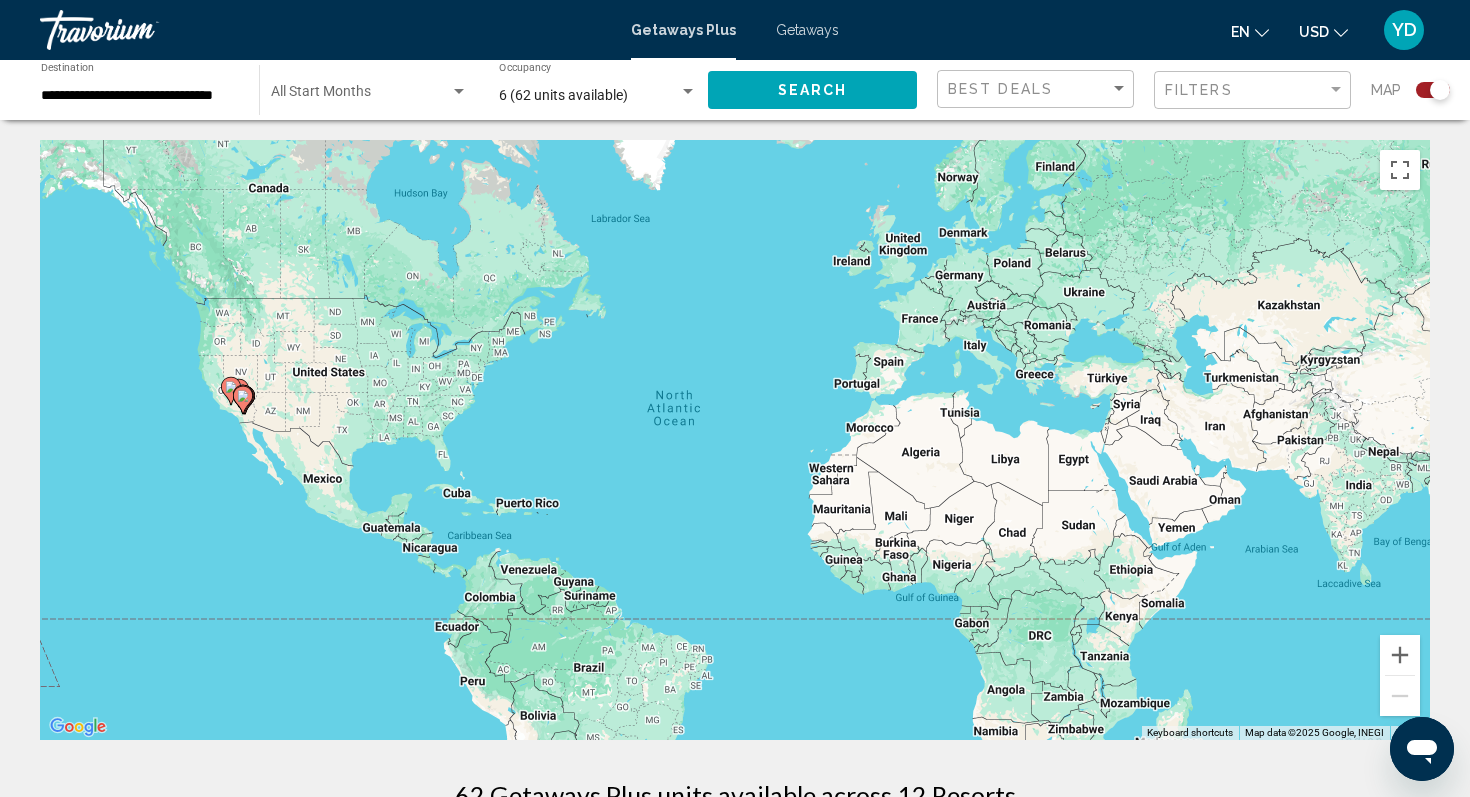 click 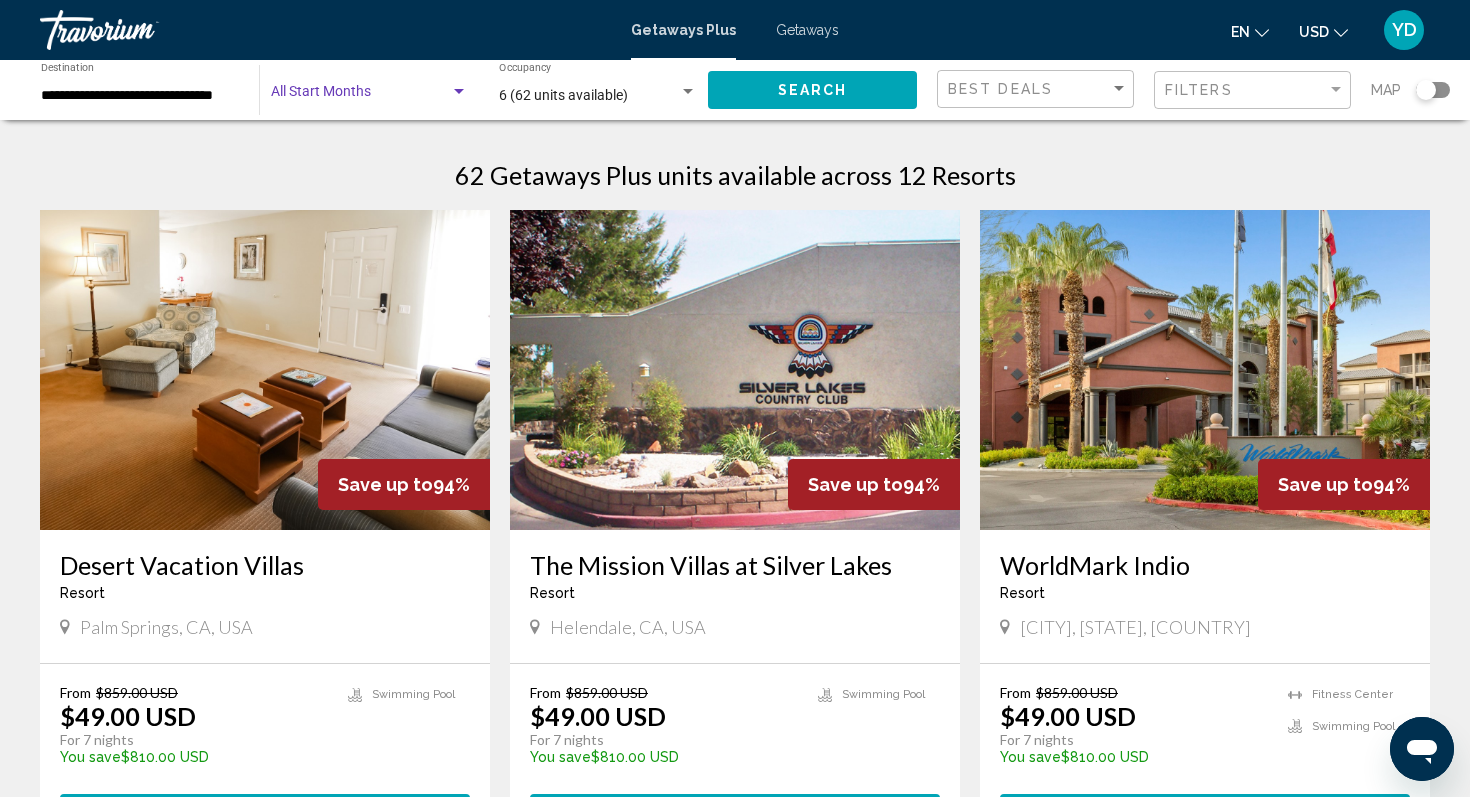 click at bounding box center (360, 96) 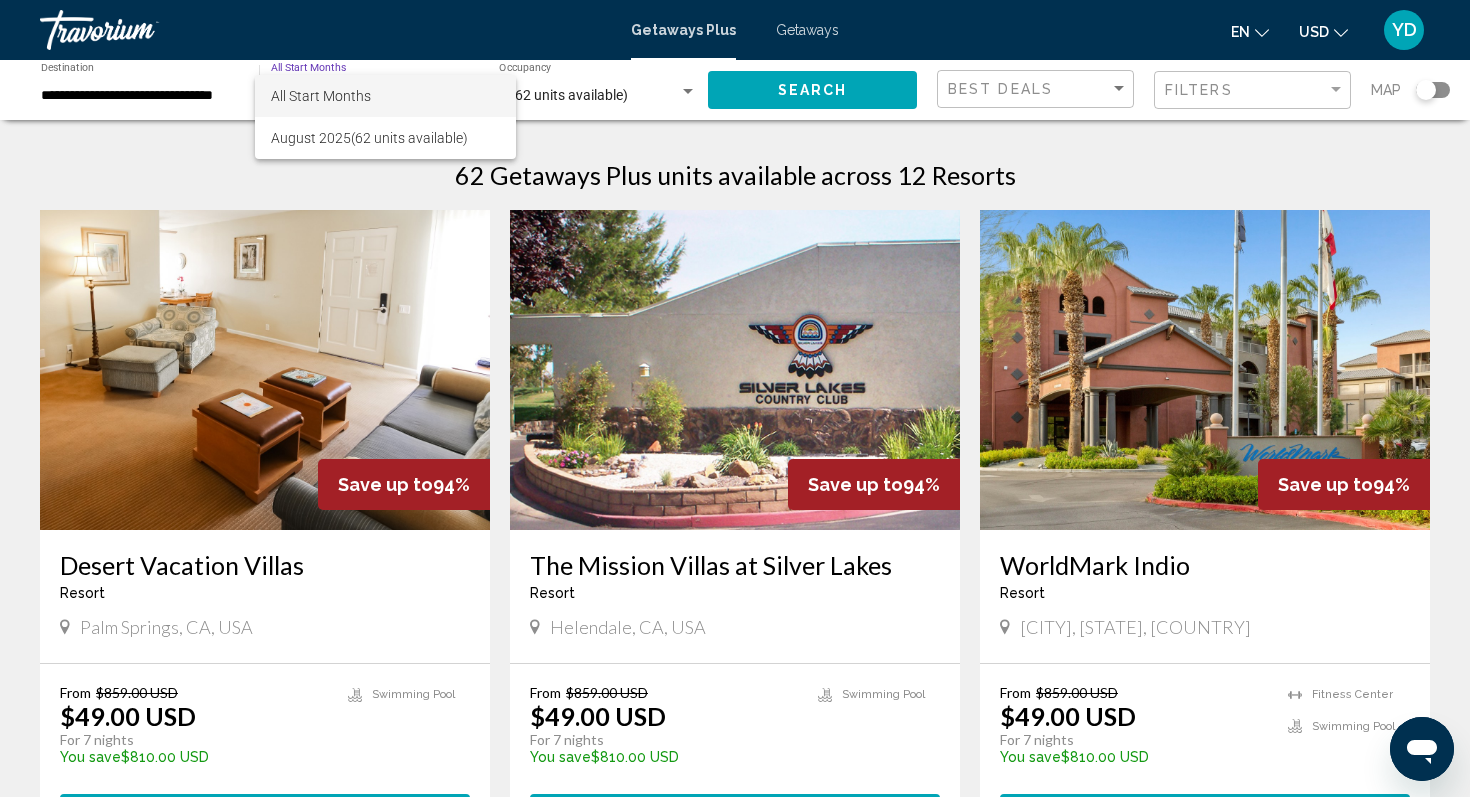 click on "All Start Months" at bounding box center (321, 96) 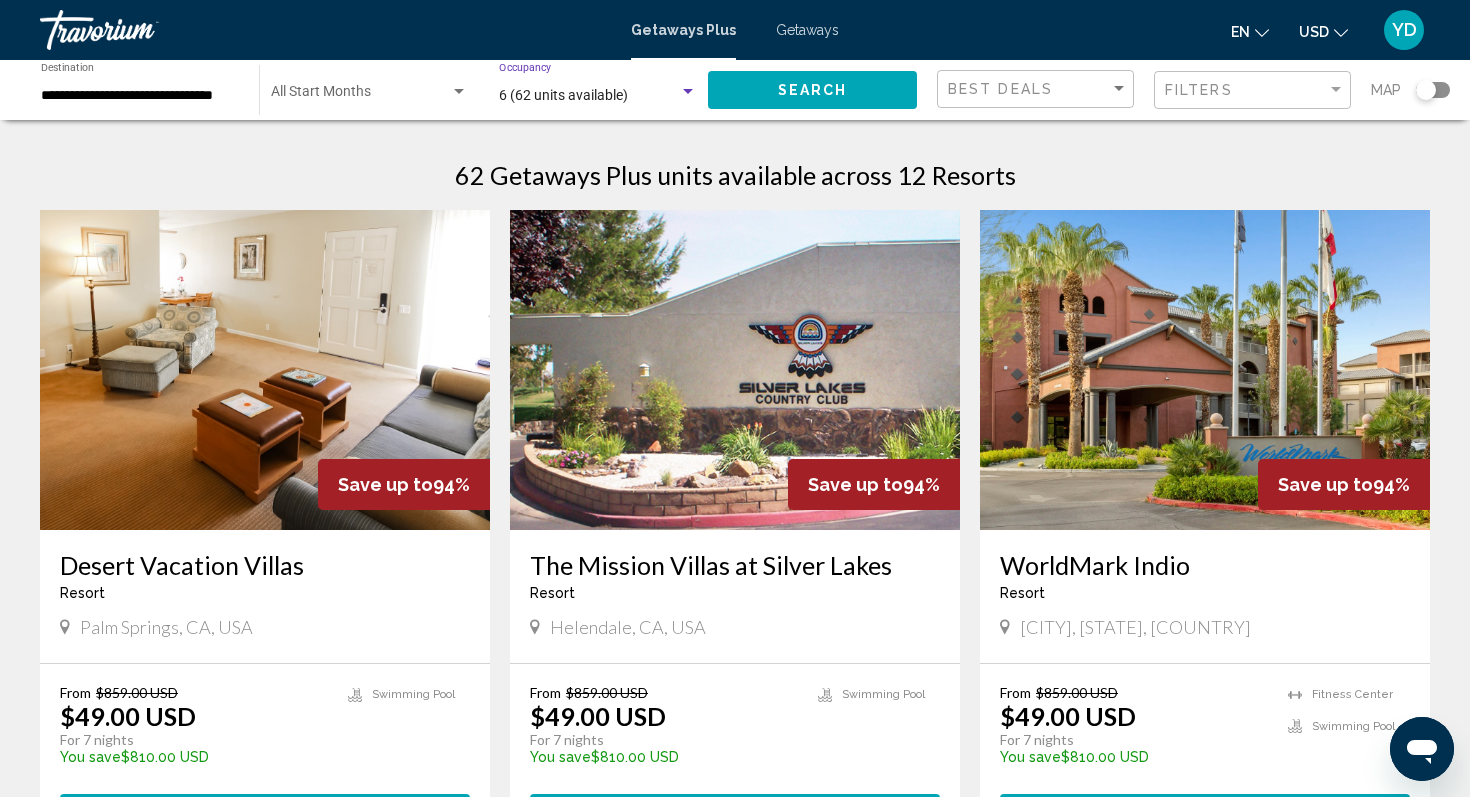 click on "6 (62 units available)" at bounding box center [563, 95] 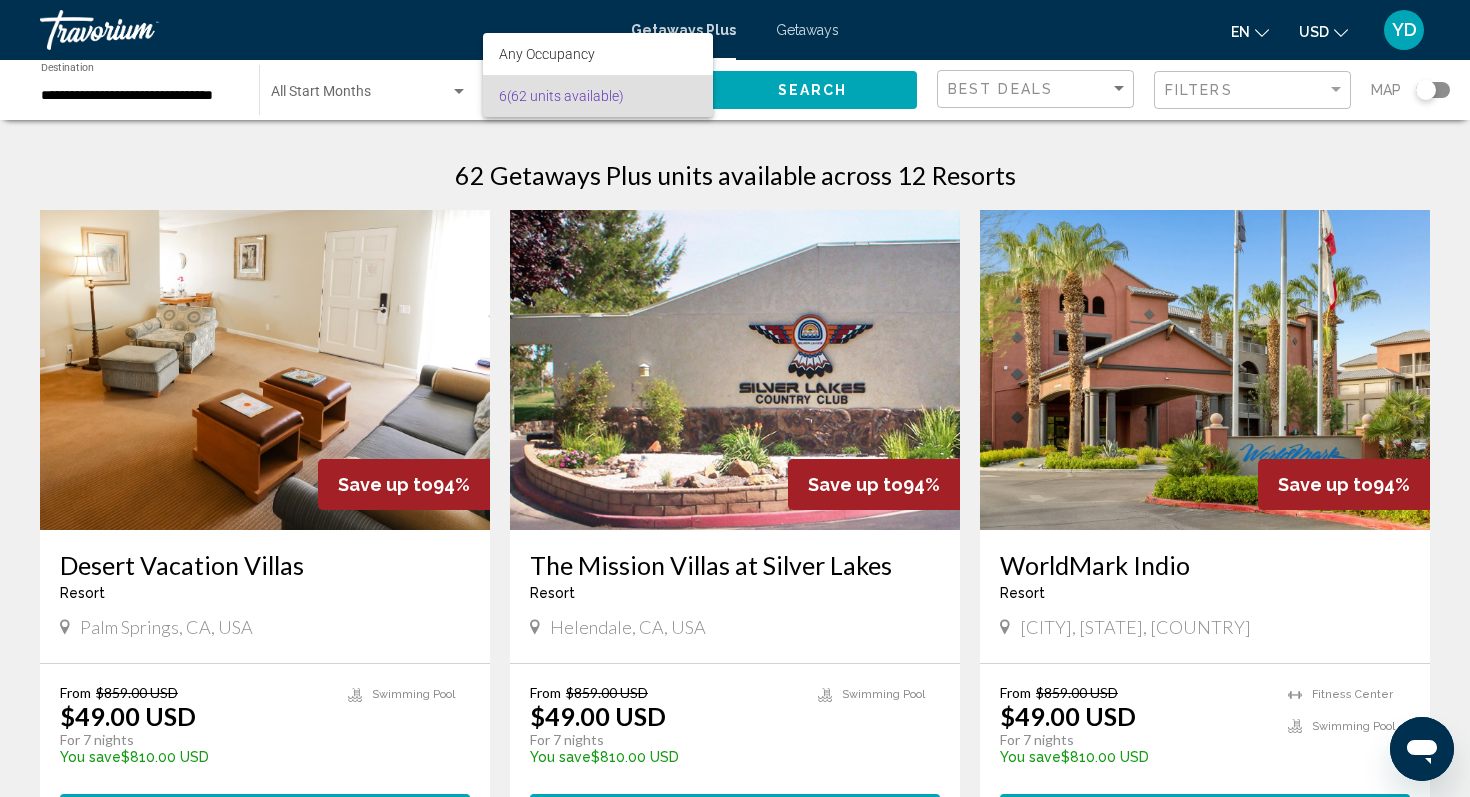 click at bounding box center (735, 398) 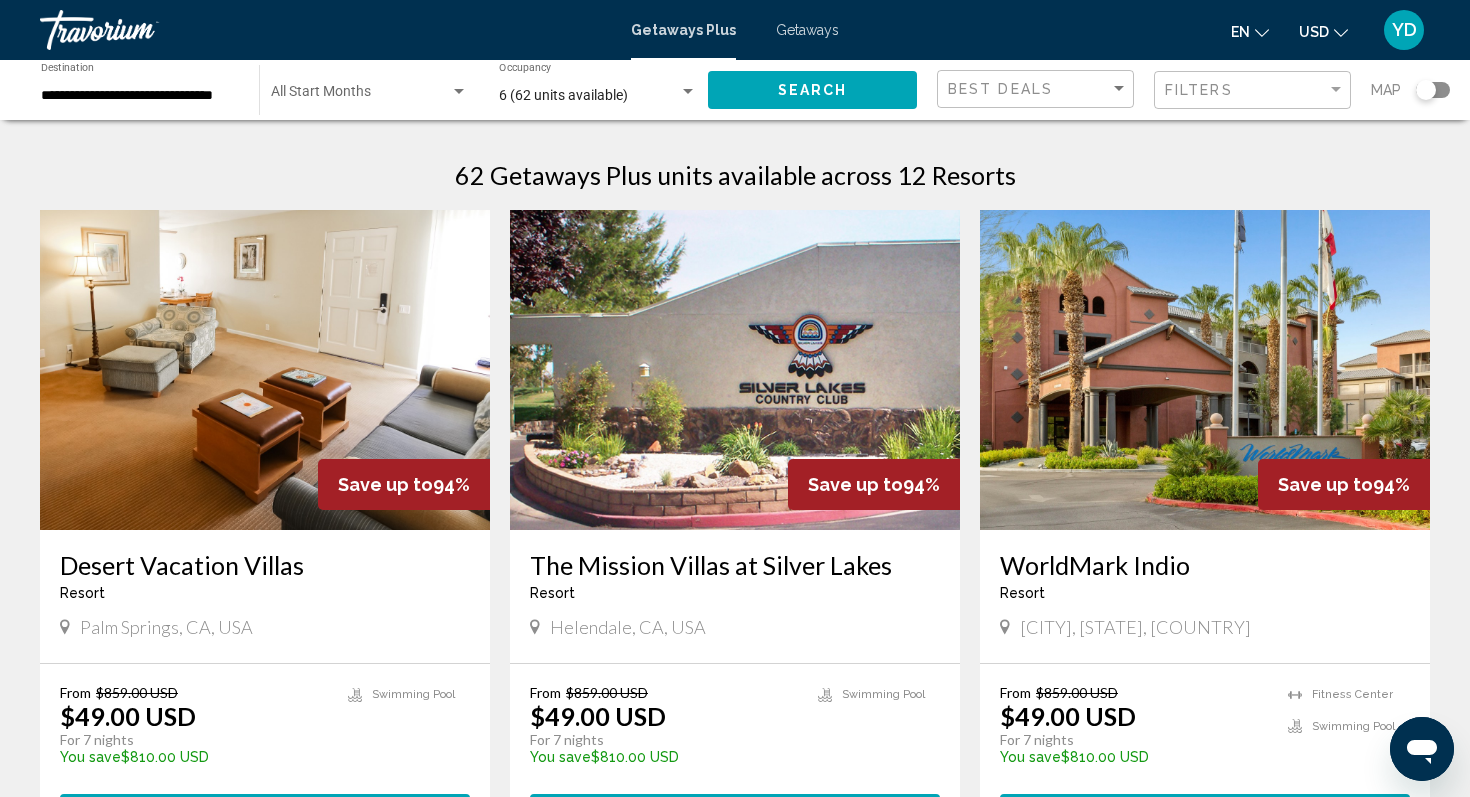 click on "Search" 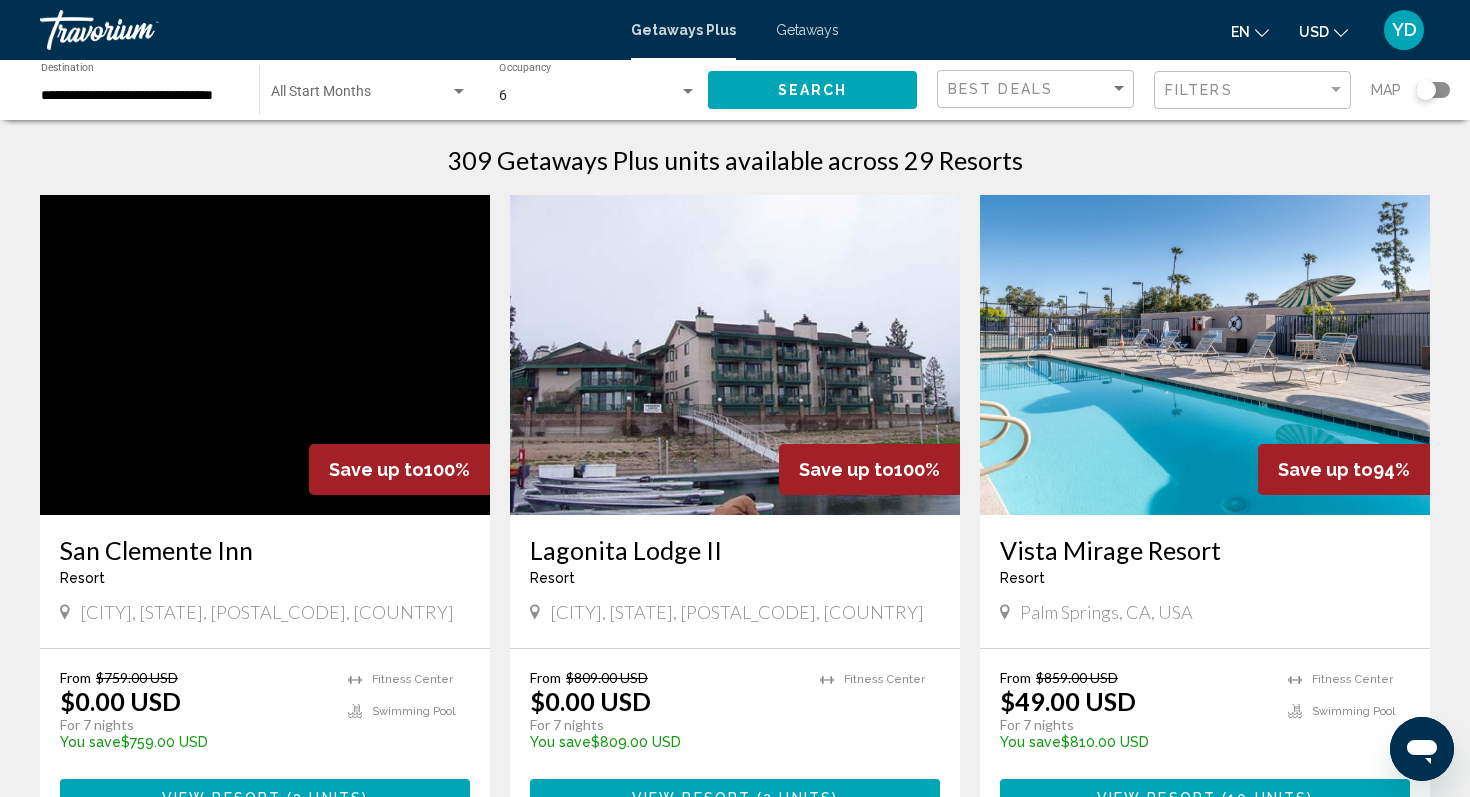 scroll, scrollTop: 0, scrollLeft: 0, axis: both 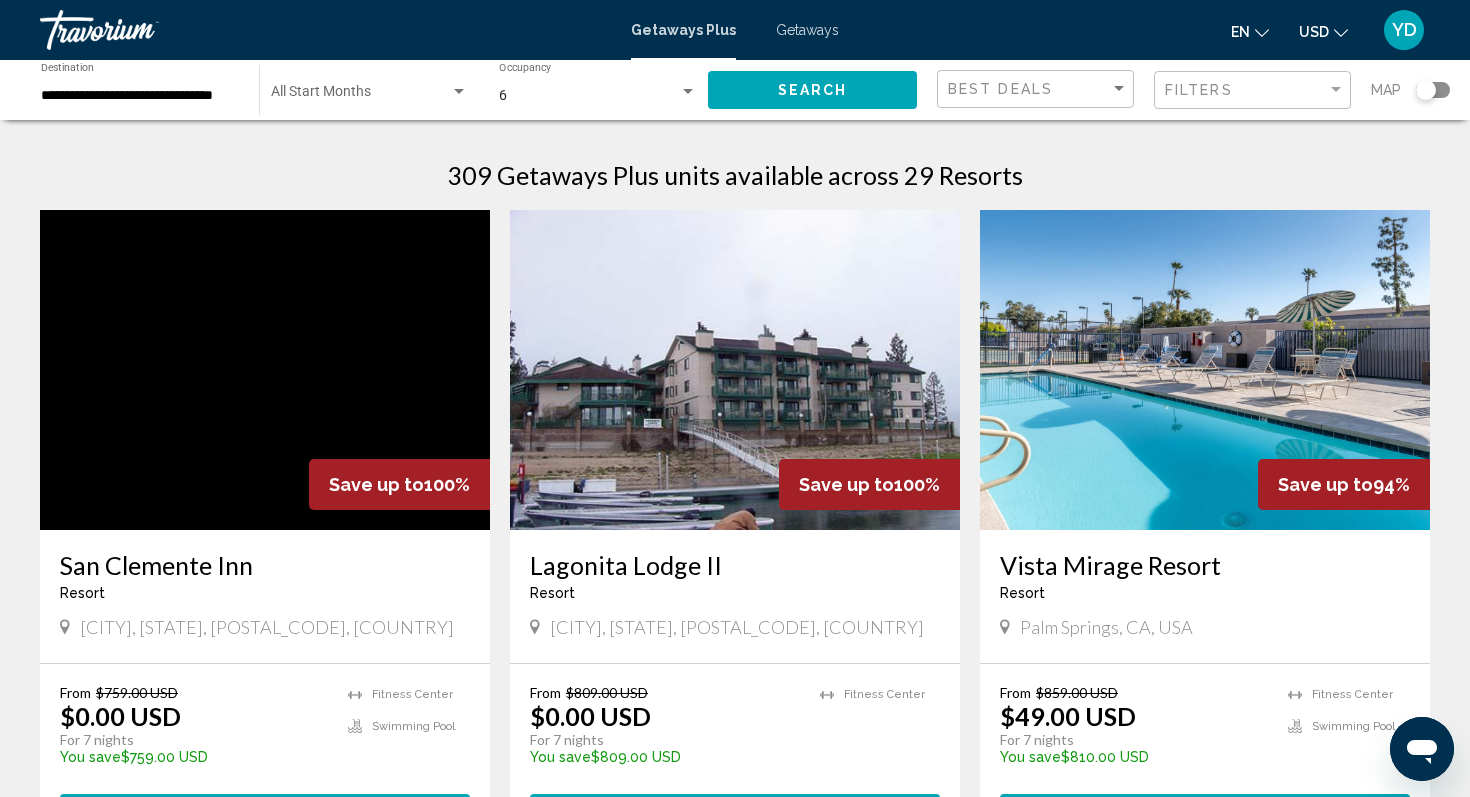 click on "6" at bounding box center [589, 96] 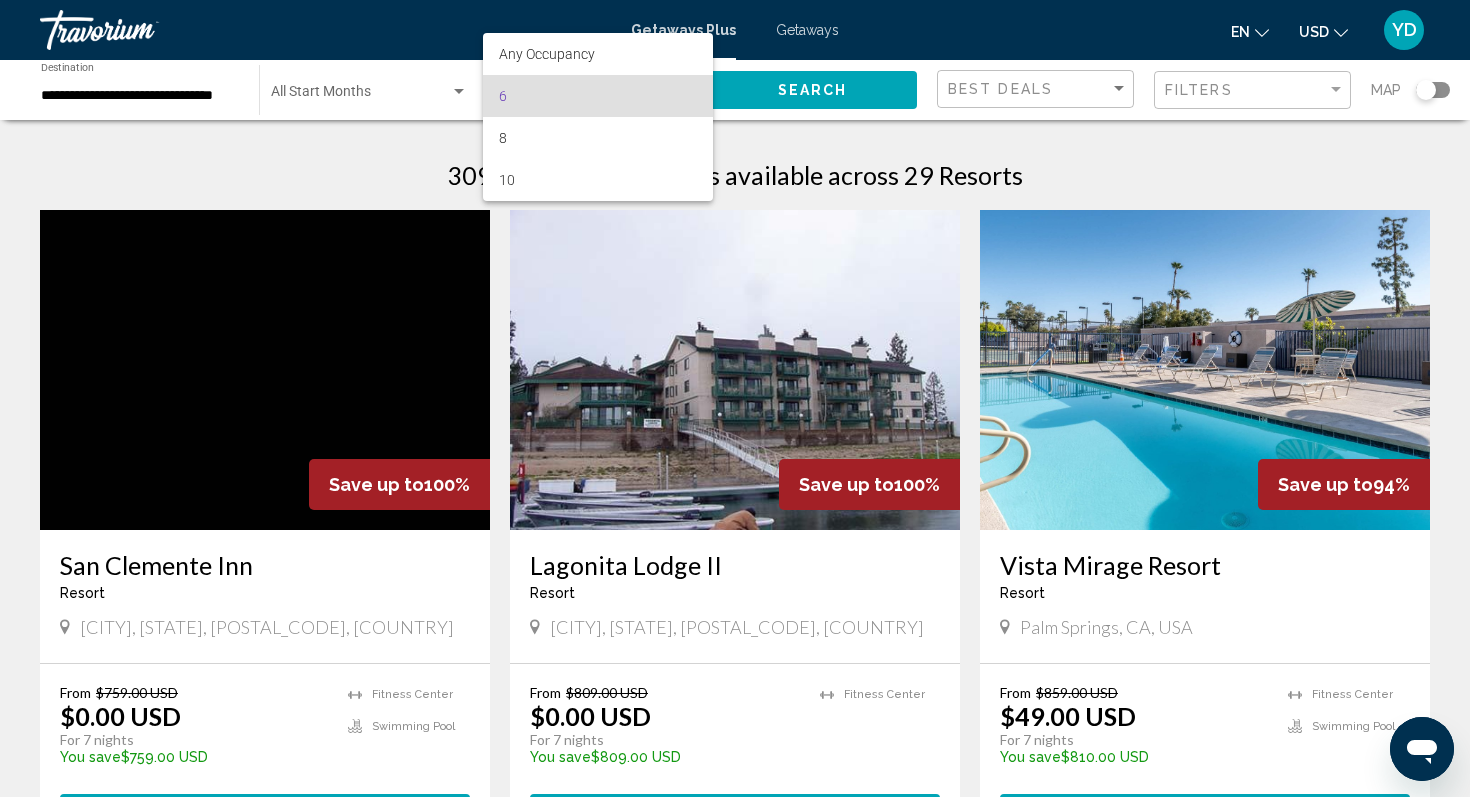 click at bounding box center [735, 398] 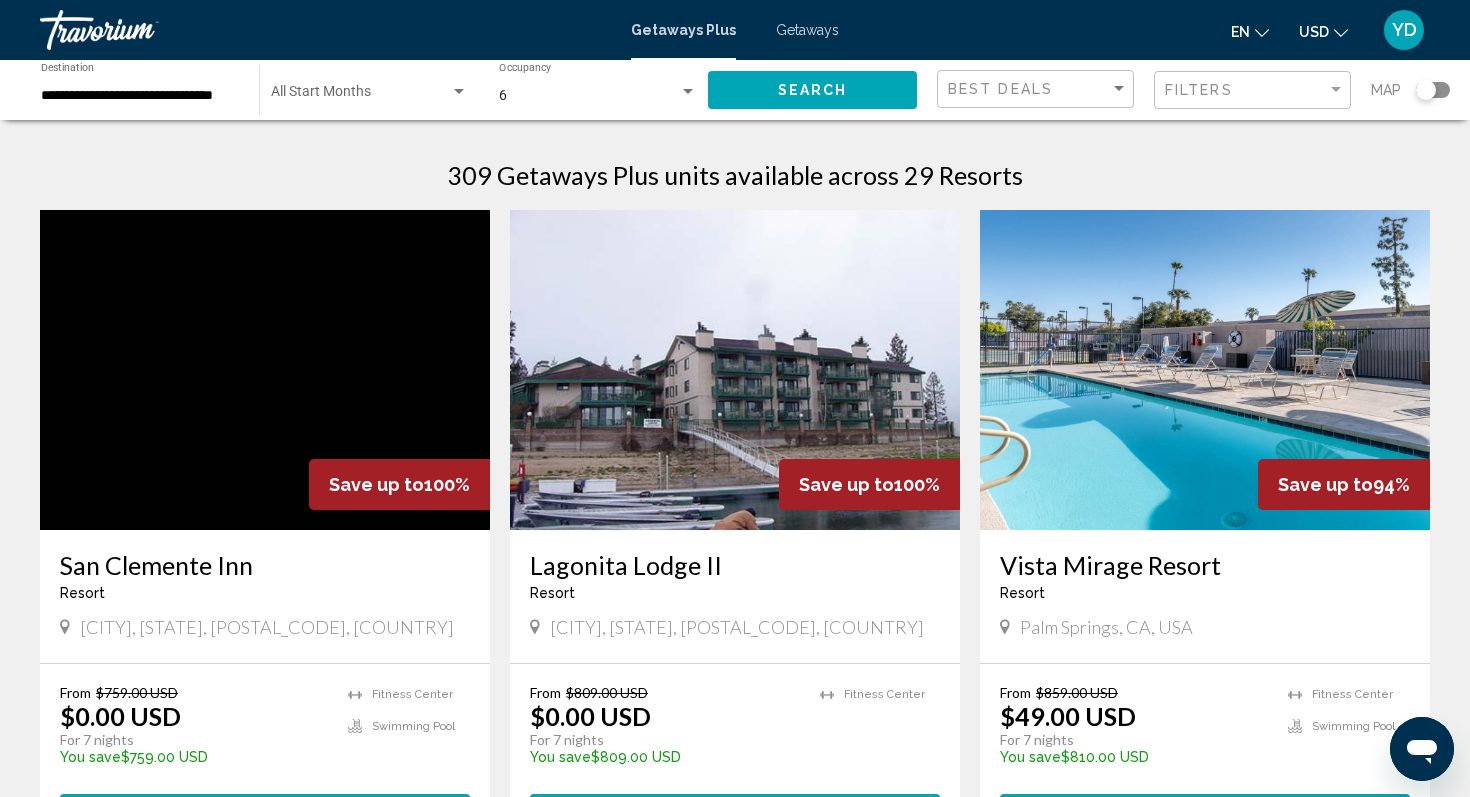 click on "**********" at bounding box center [140, 96] 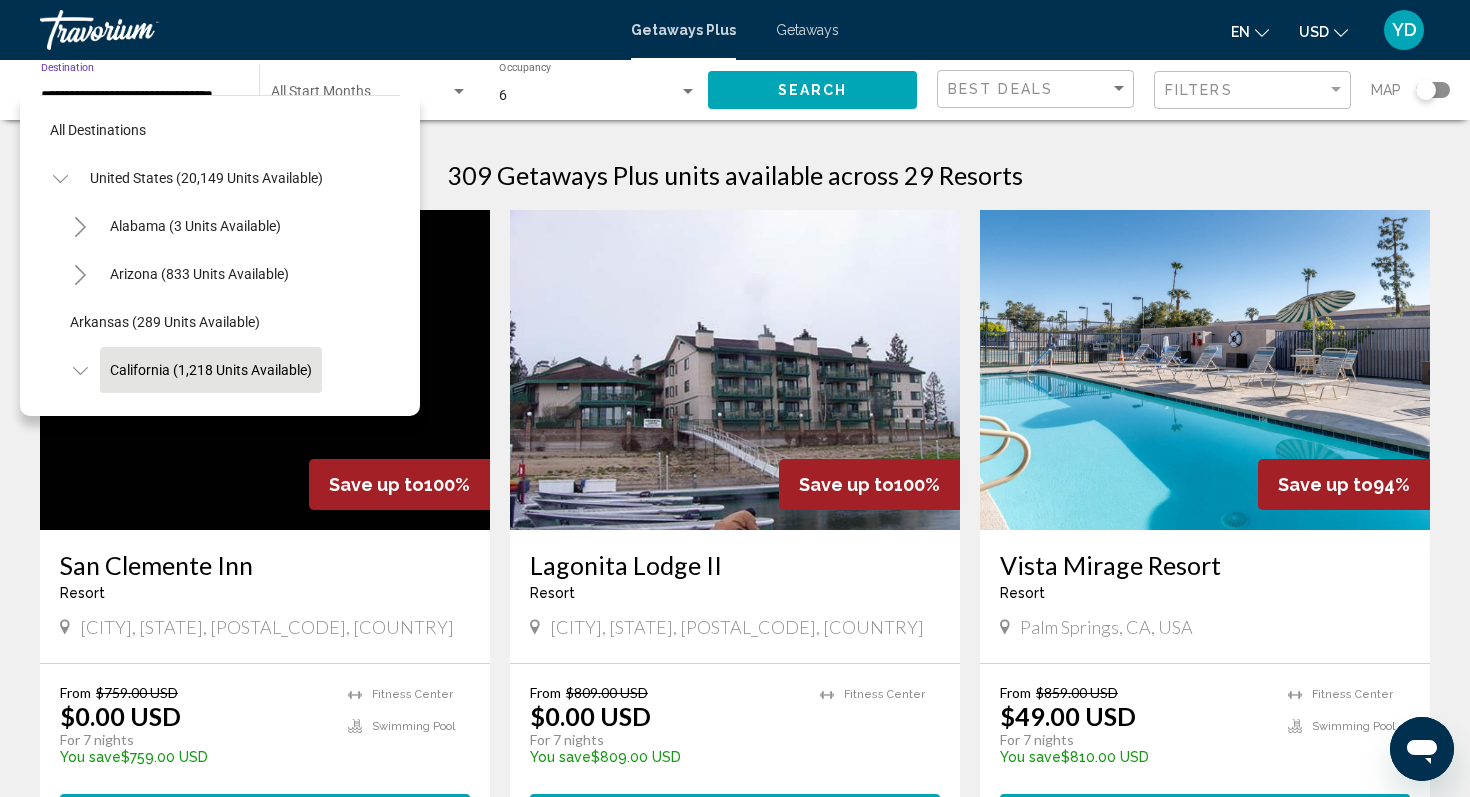 scroll, scrollTop: 119, scrollLeft: 0, axis: vertical 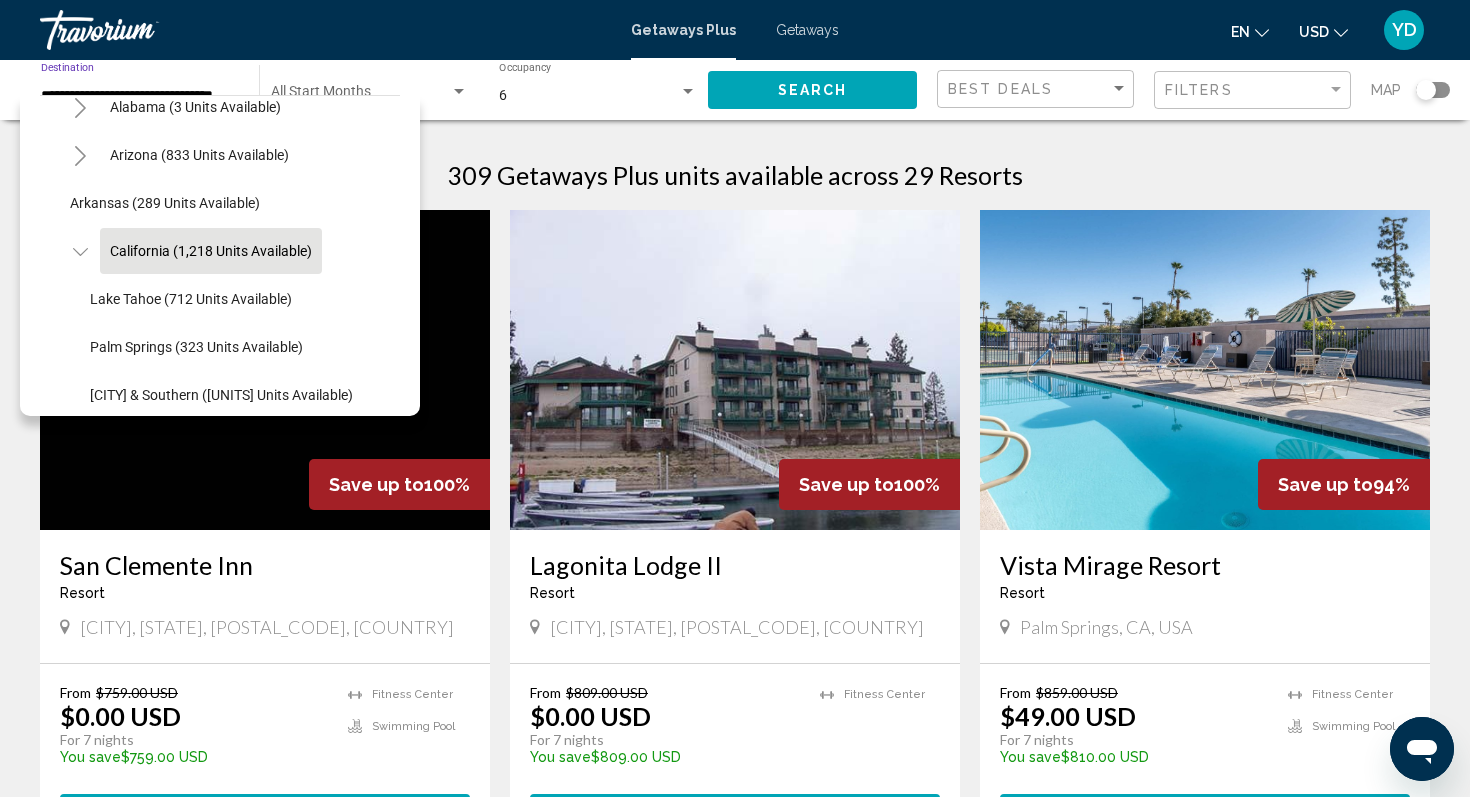 click at bounding box center [140, 30] 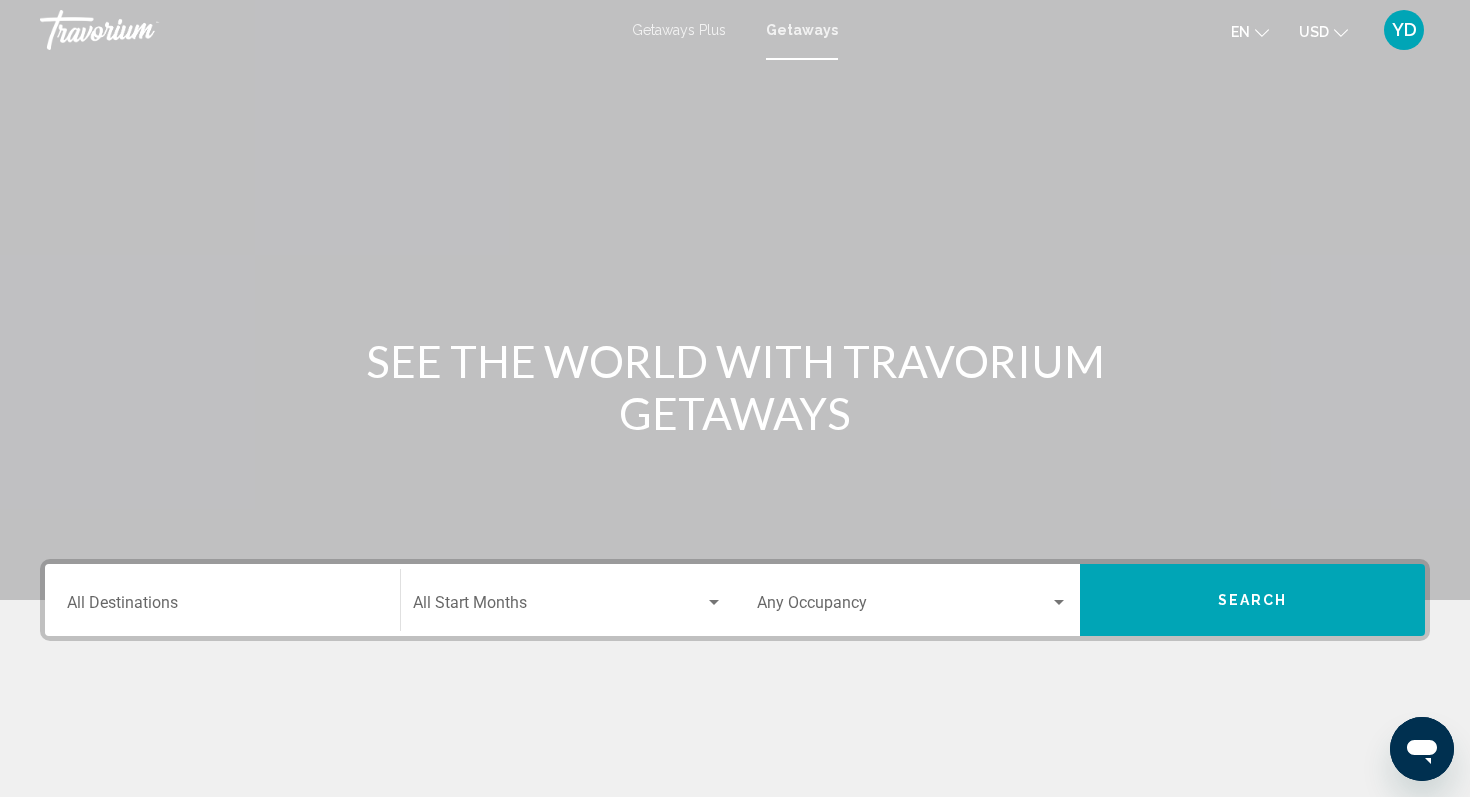 click on "Getaways Plus" at bounding box center (679, 30) 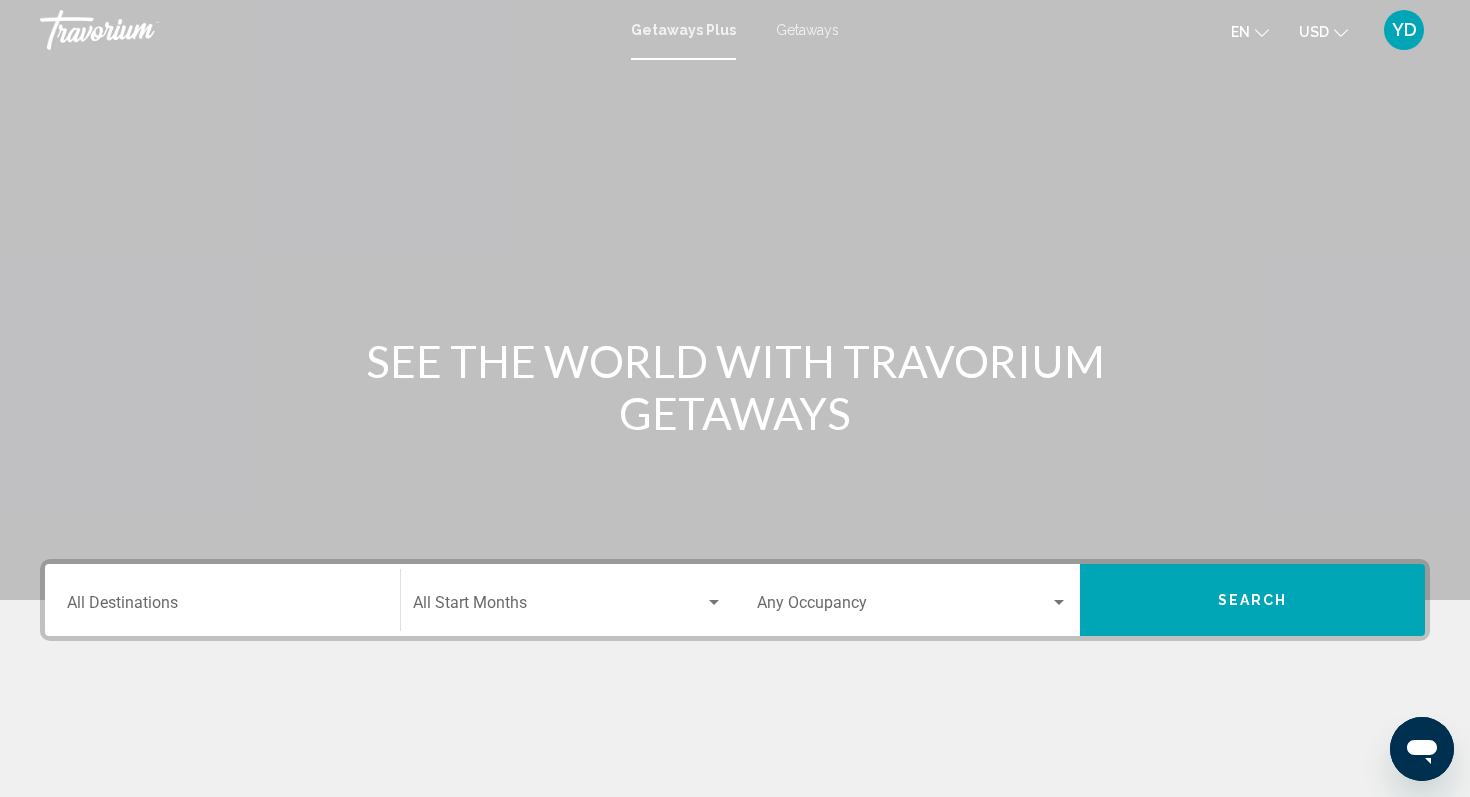 click on "Destination All Destinations" at bounding box center (222, 600) 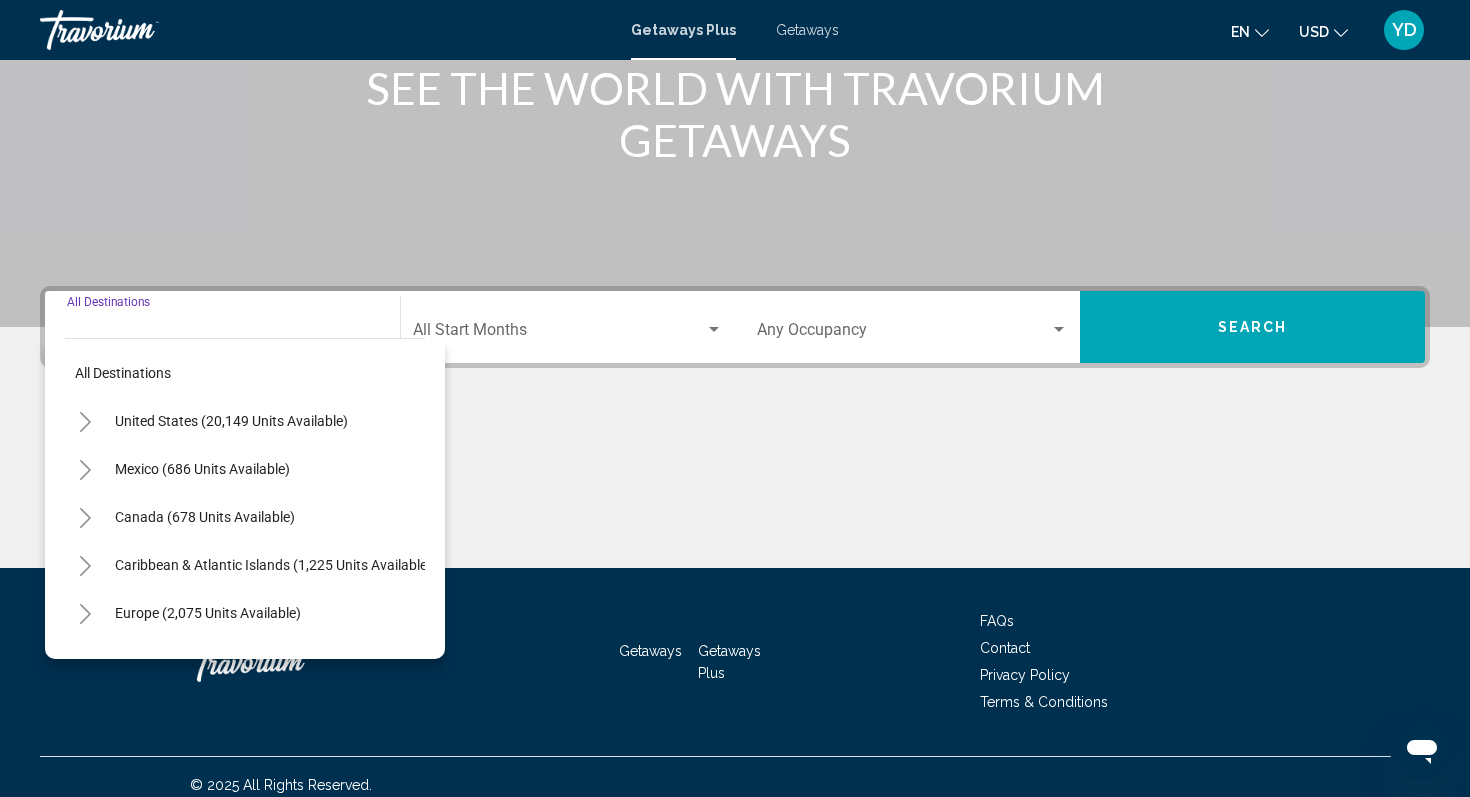 scroll, scrollTop: 289, scrollLeft: 0, axis: vertical 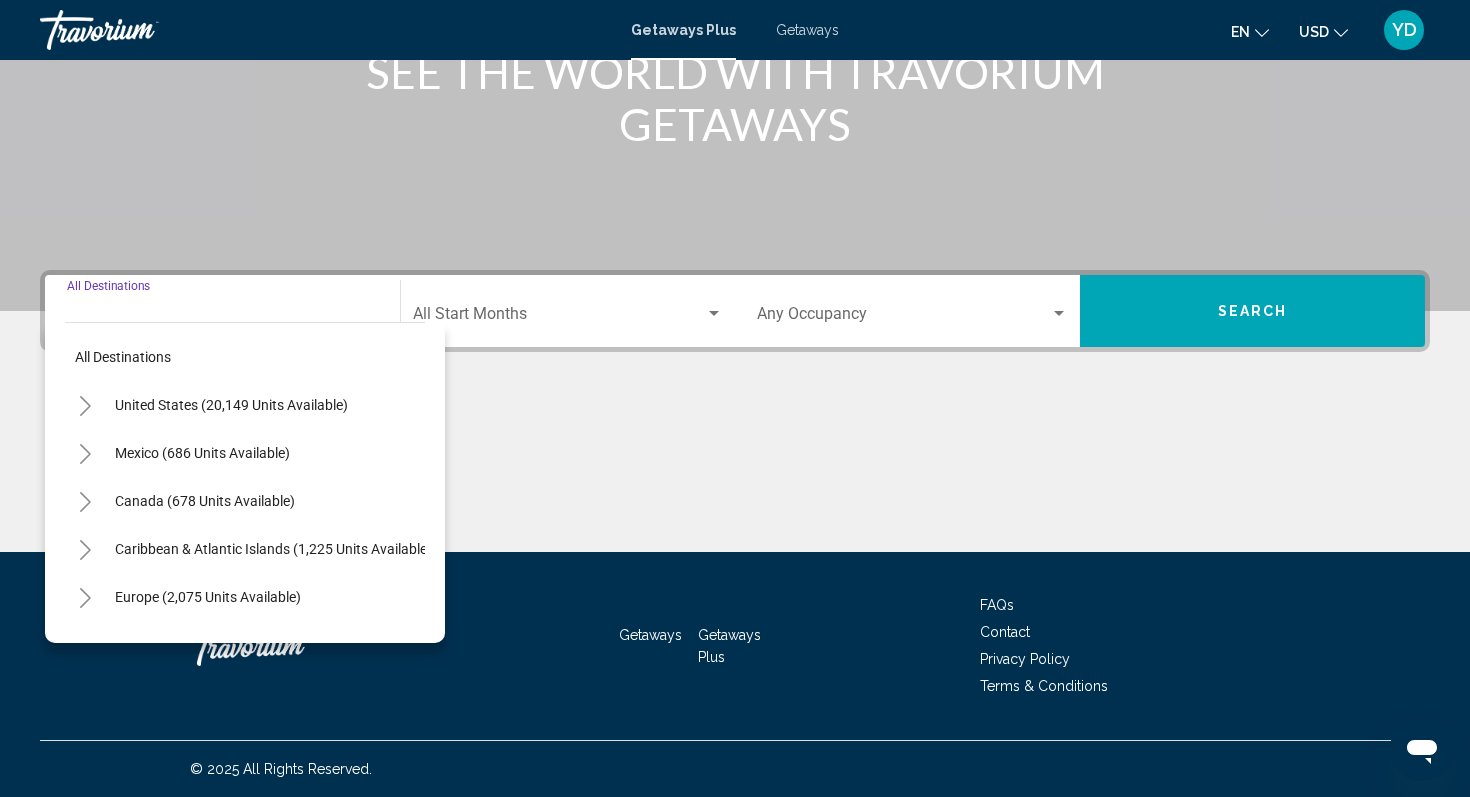 click 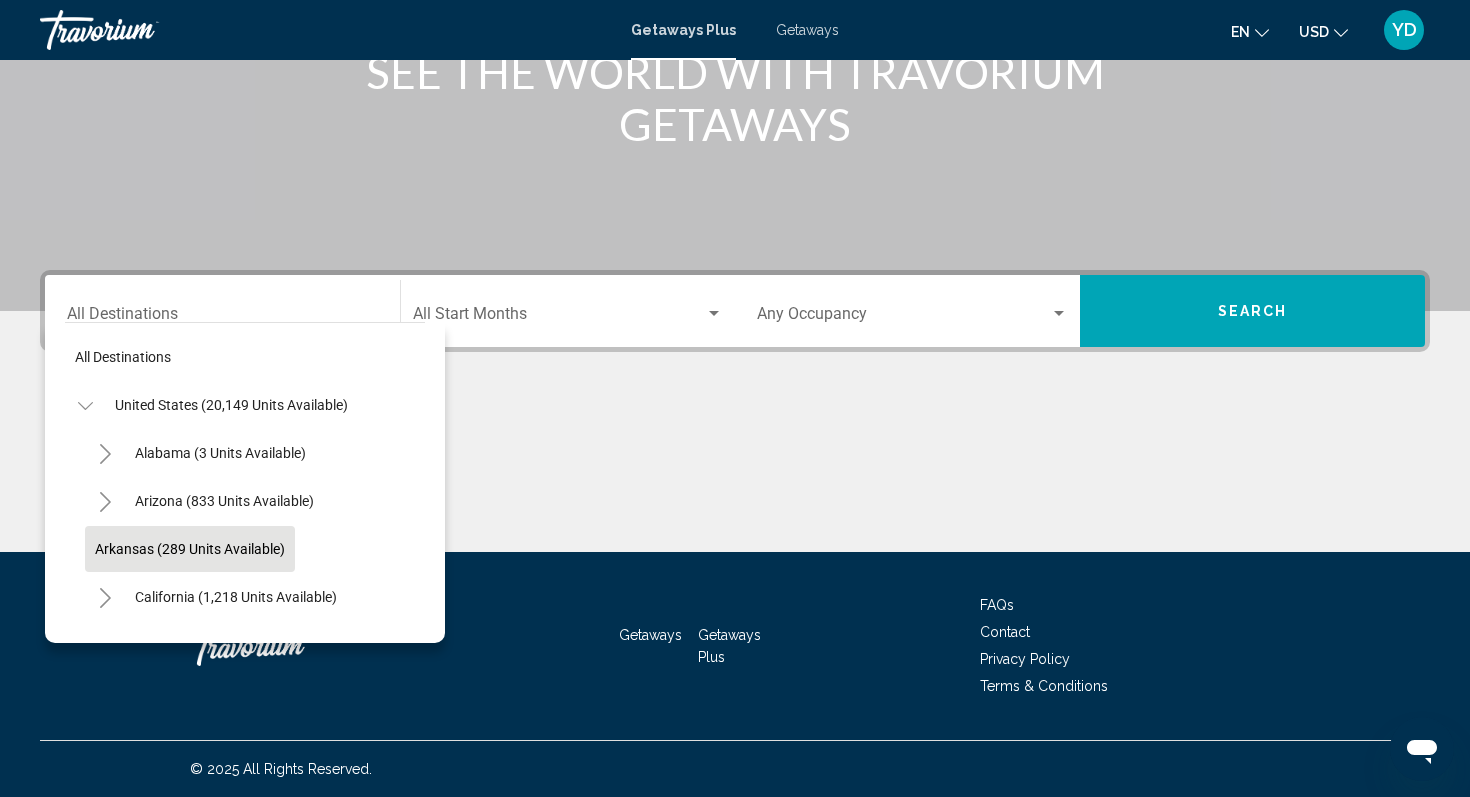 scroll, scrollTop: 118, scrollLeft: 0, axis: vertical 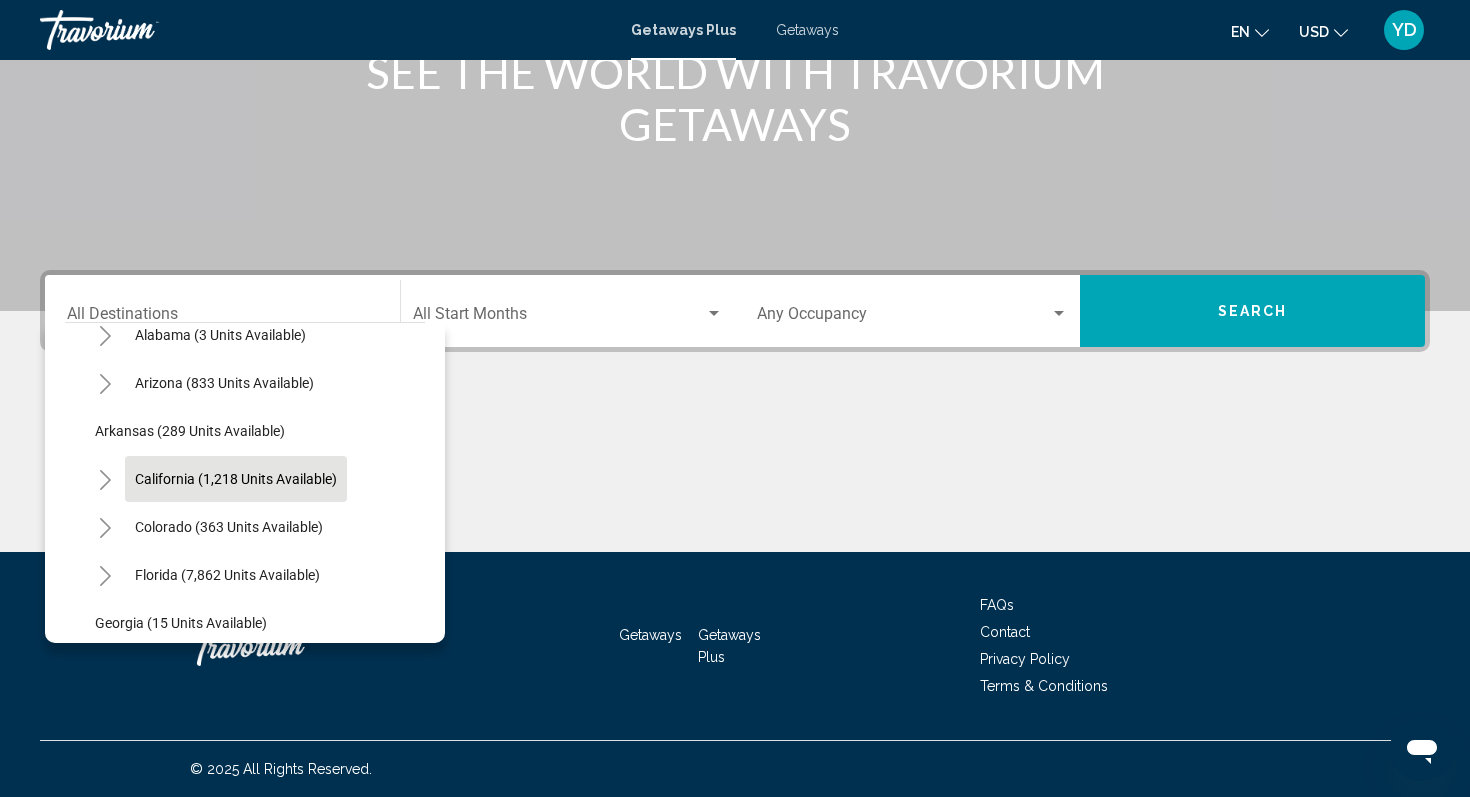 click on "California (1,218 units available)" 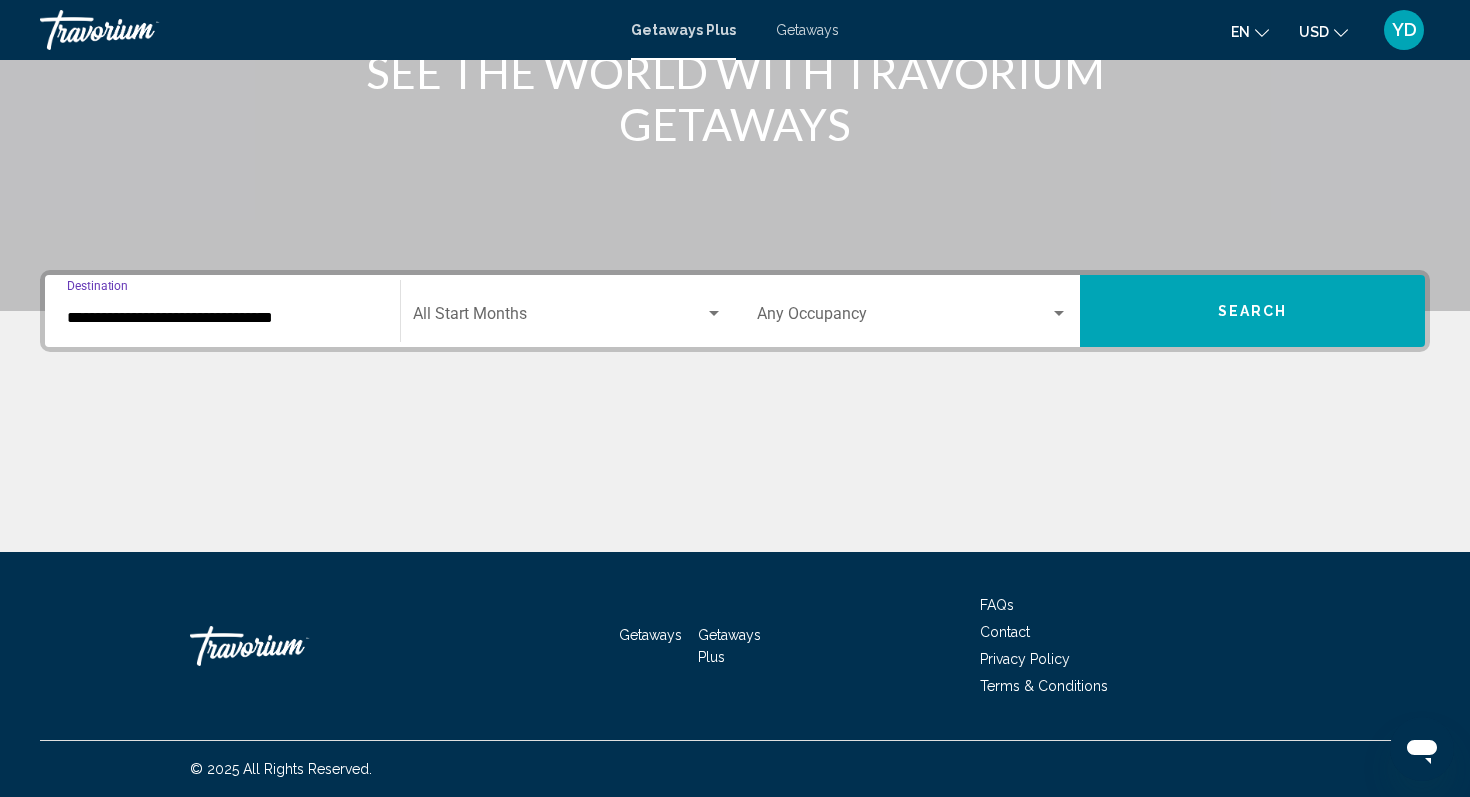 click at bounding box center (559, 318) 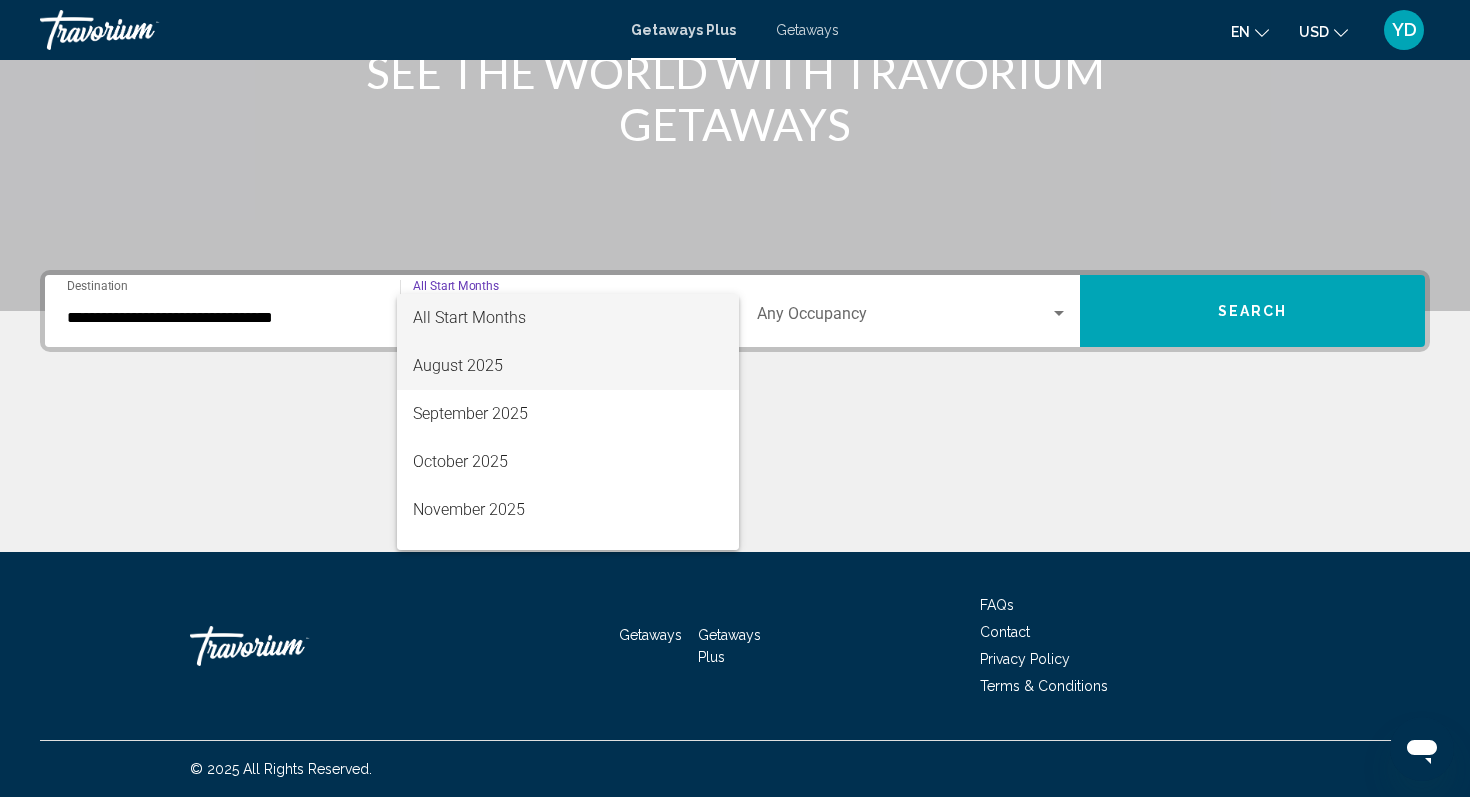 click on "August 2025" at bounding box center [568, 366] 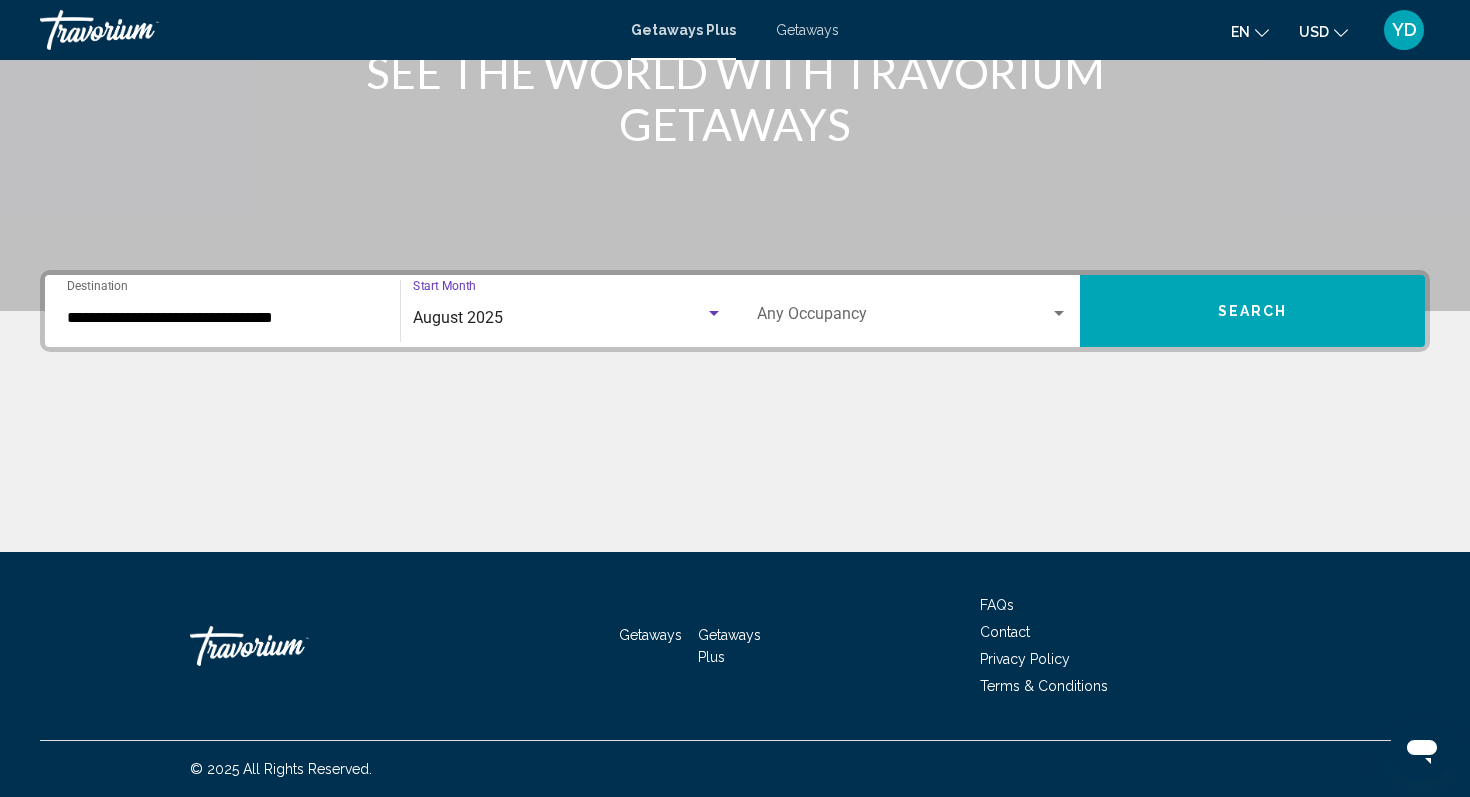 click at bounding box center (903, 318) 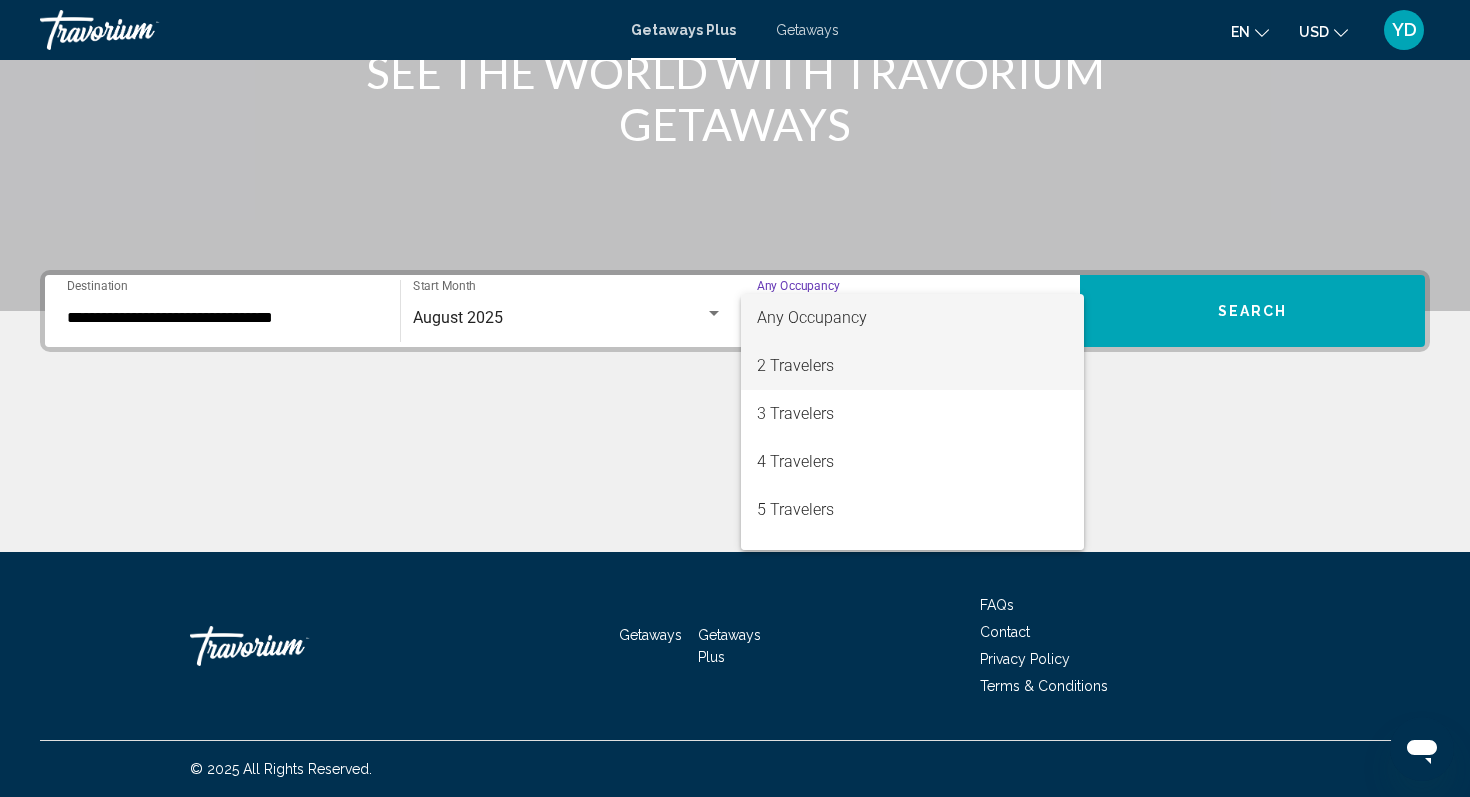 click on "2 Travelers" at bounding box center [912, 366] 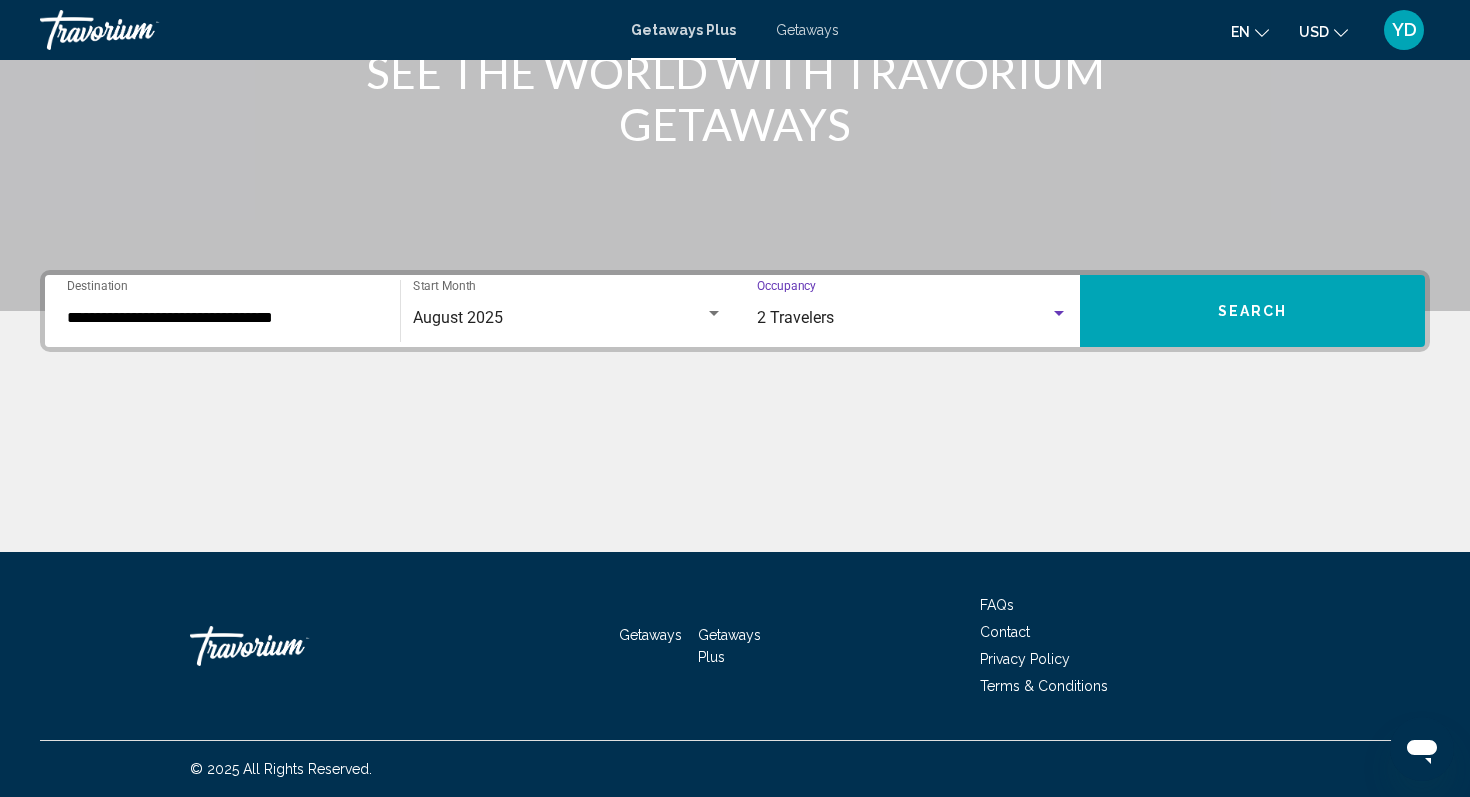 click on "2 Travelers" at bounding box center (795, 317) 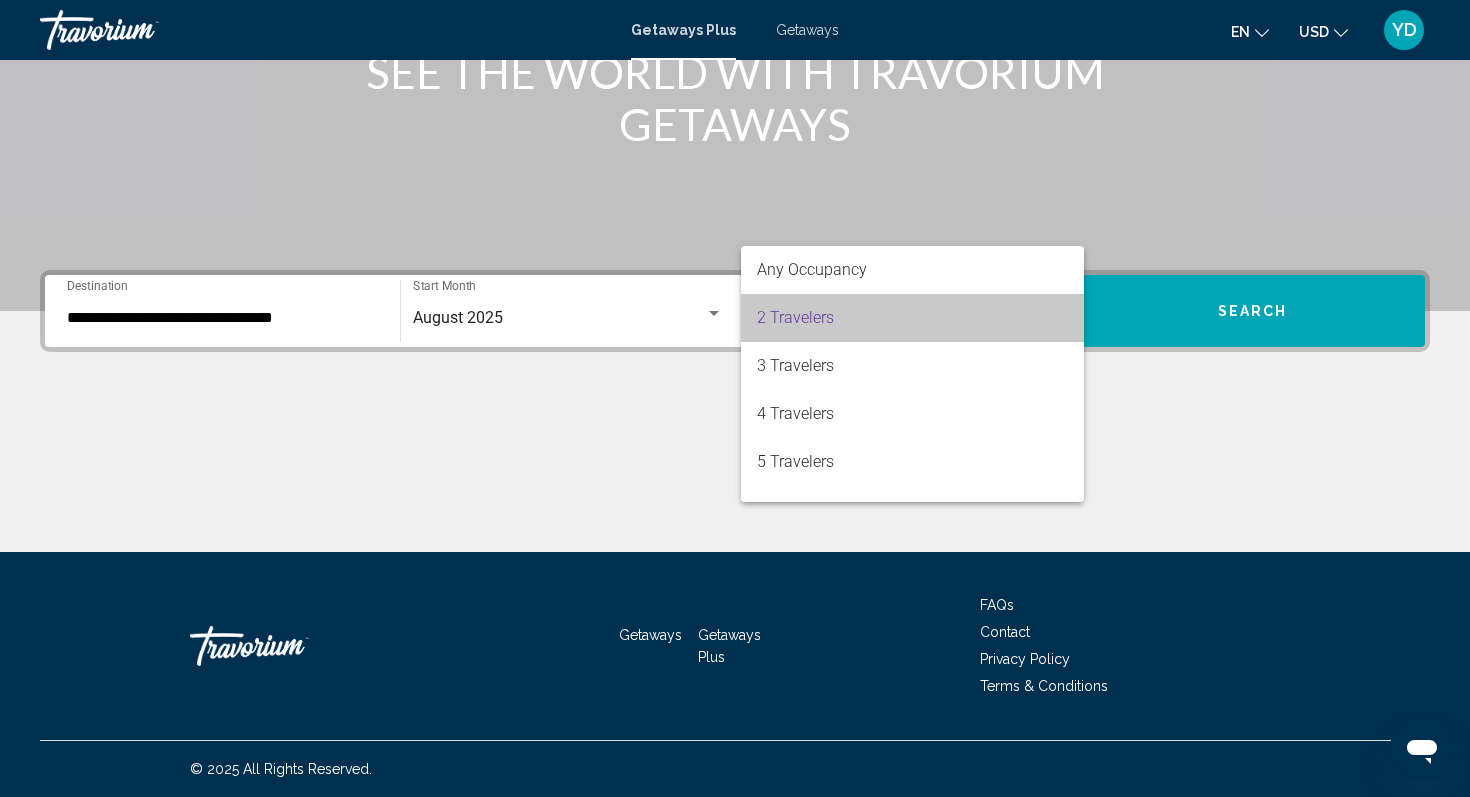 click on "2 Travelers" at bounding box center (912, 318) 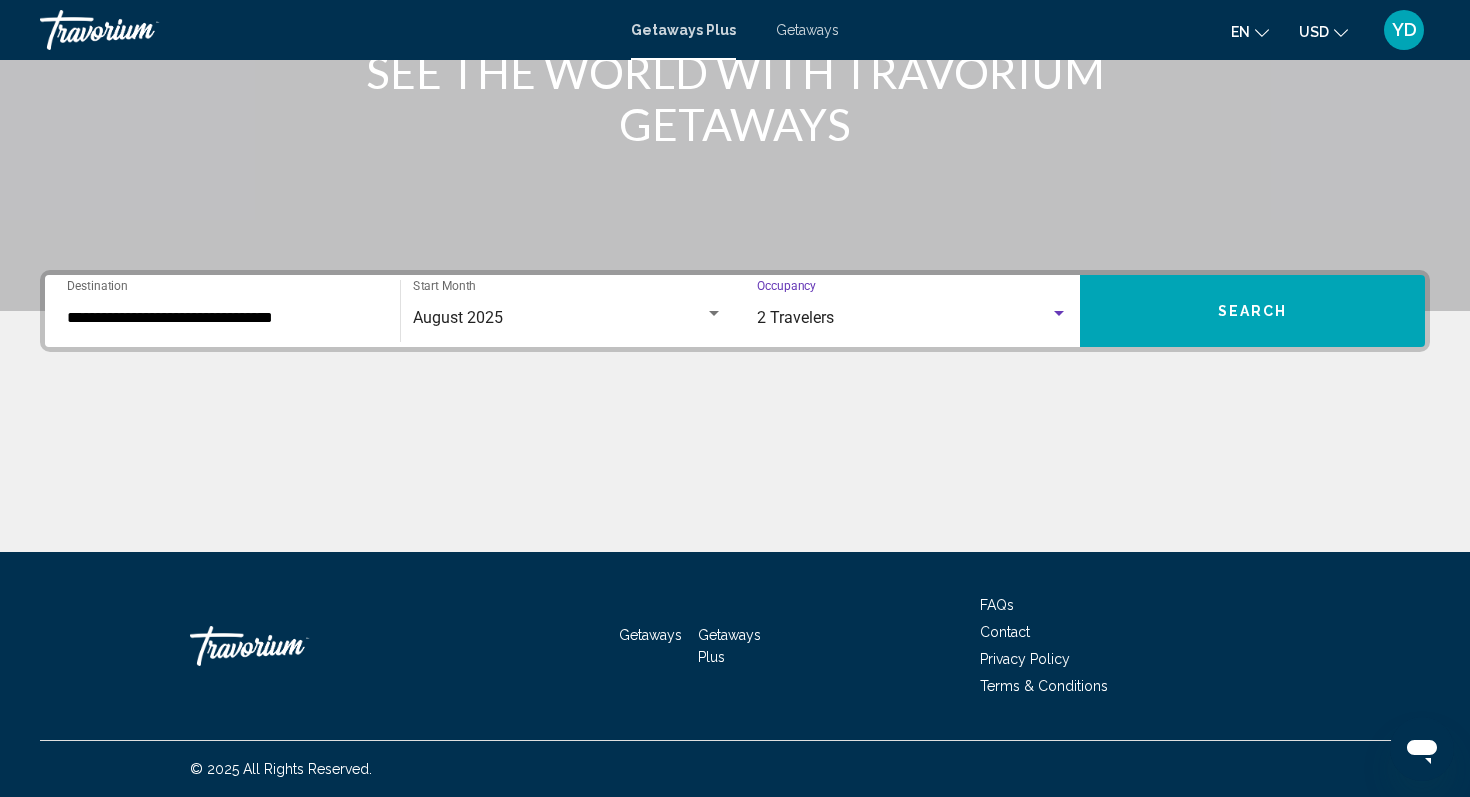 click on "Search" at bounding box center (1252, 311) 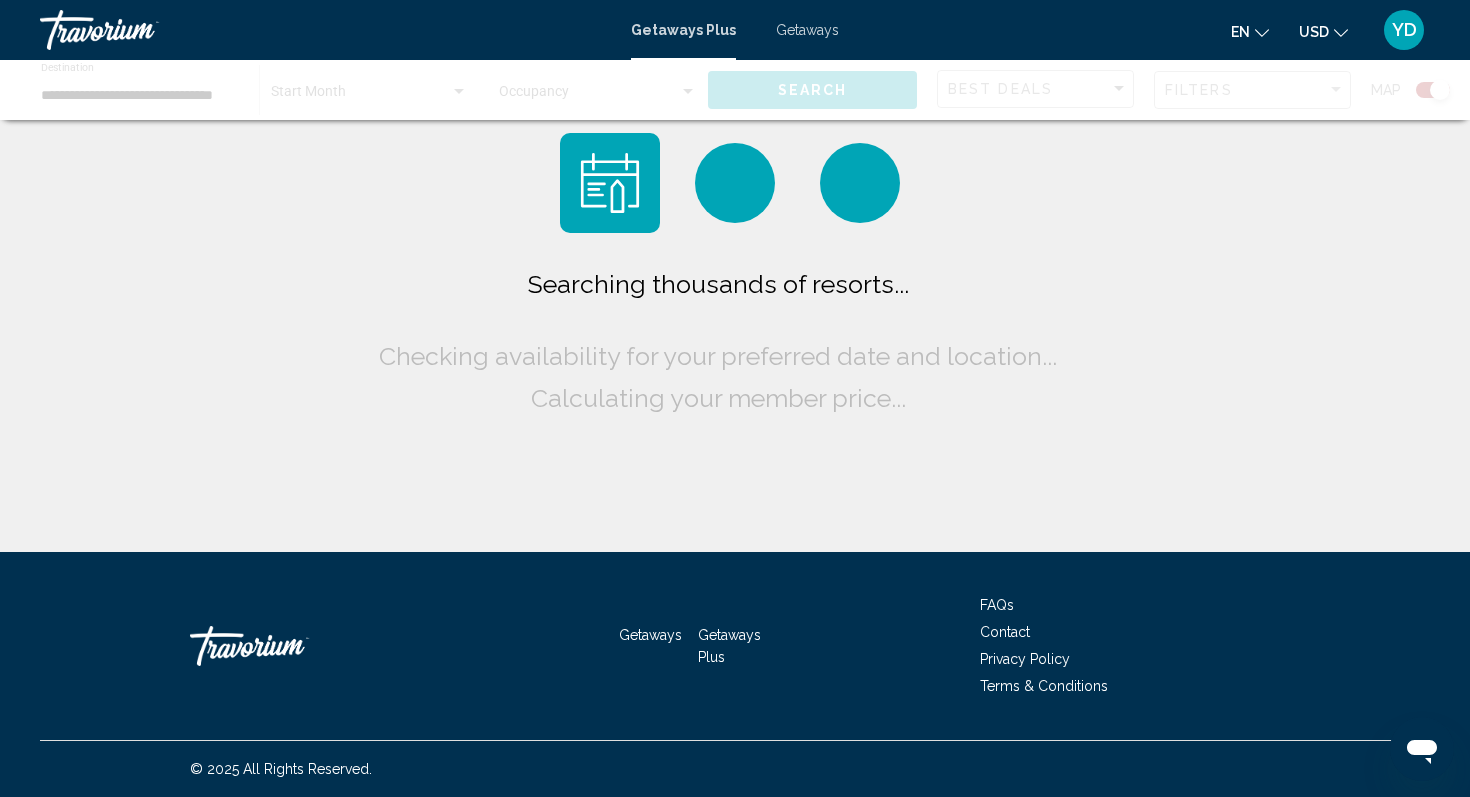 scroll, scrollTop: 0, scrollLeft: 0, axis: both 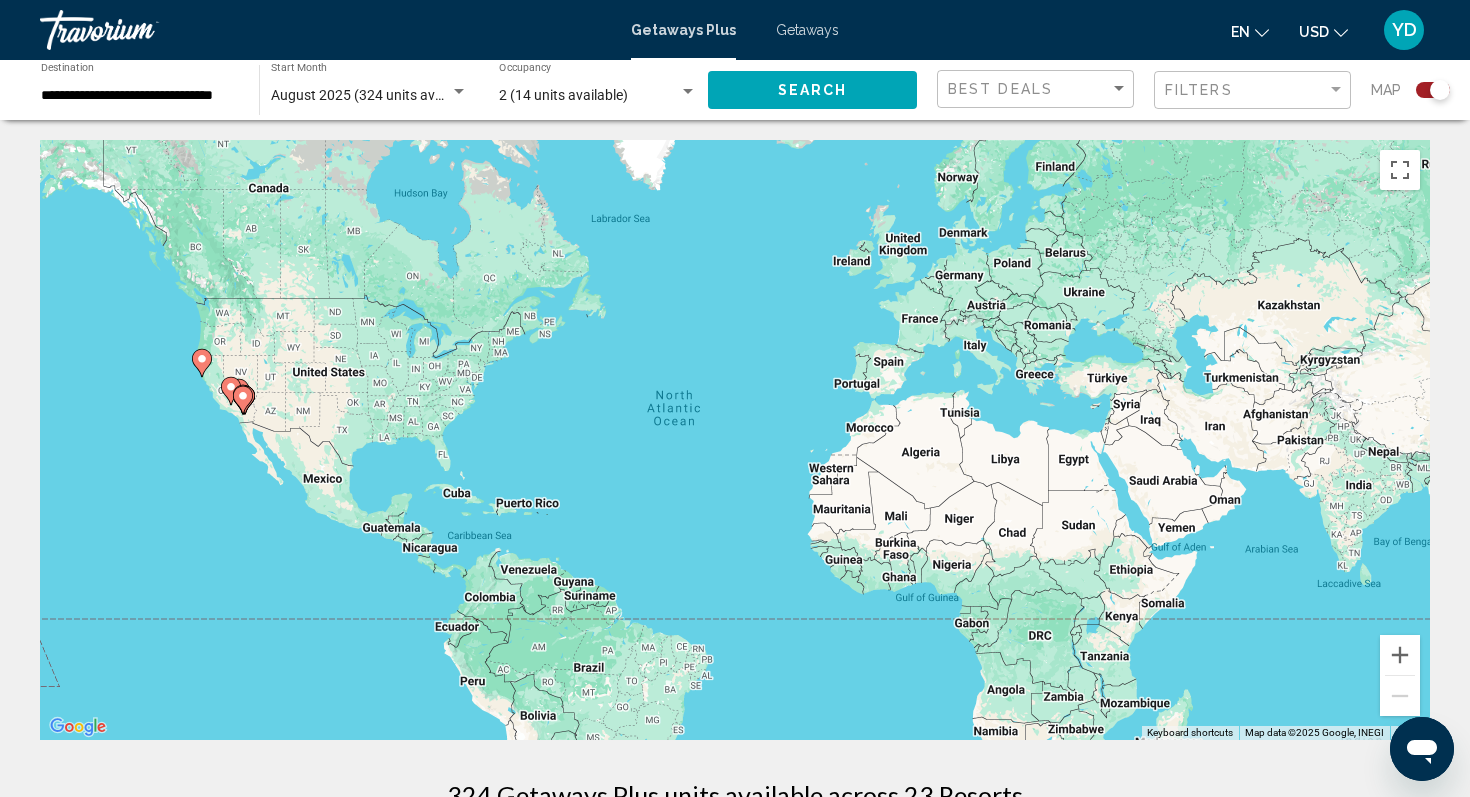 click 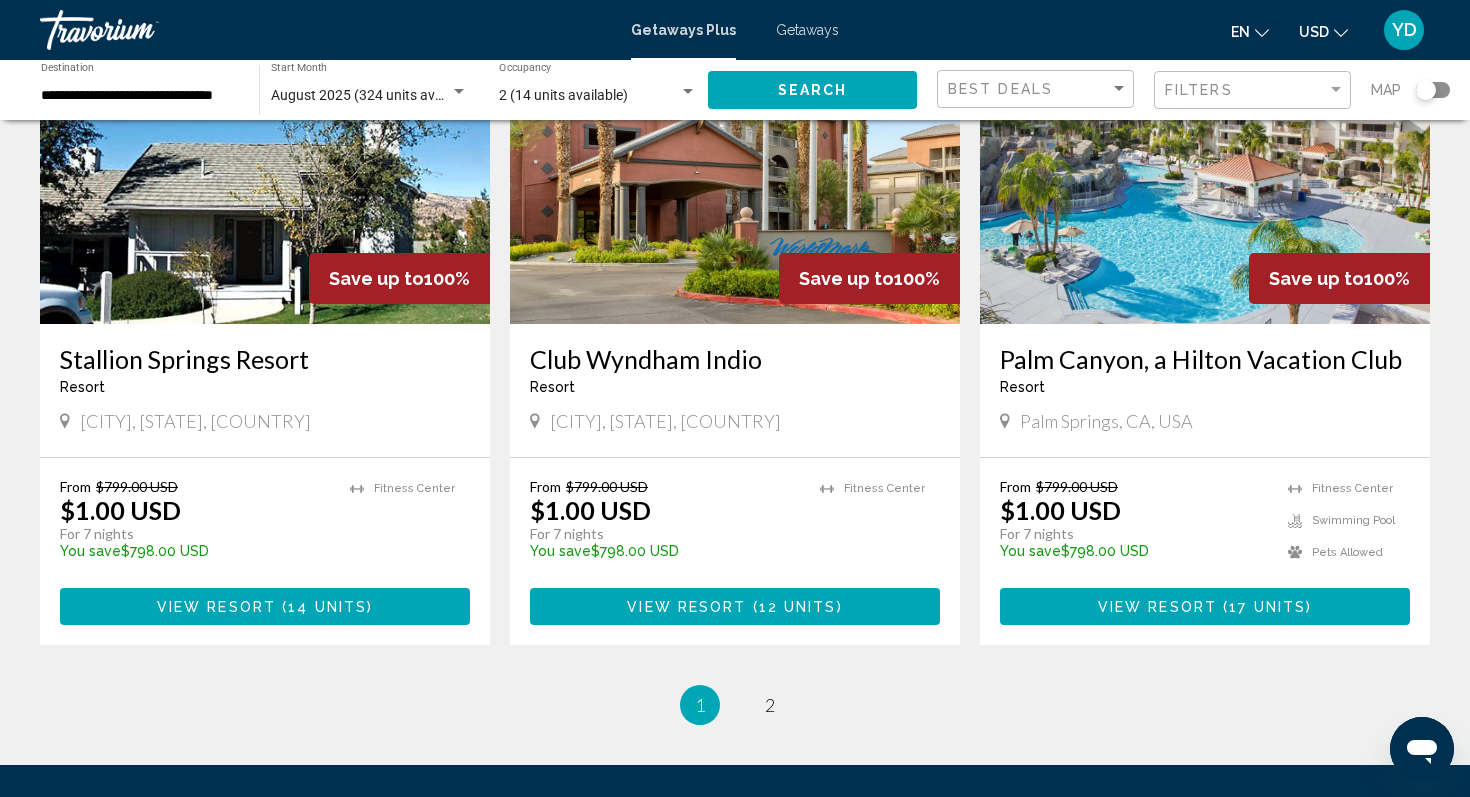 scroll, scrollTop: 2269, scrollLeft: 0, axis: vertical 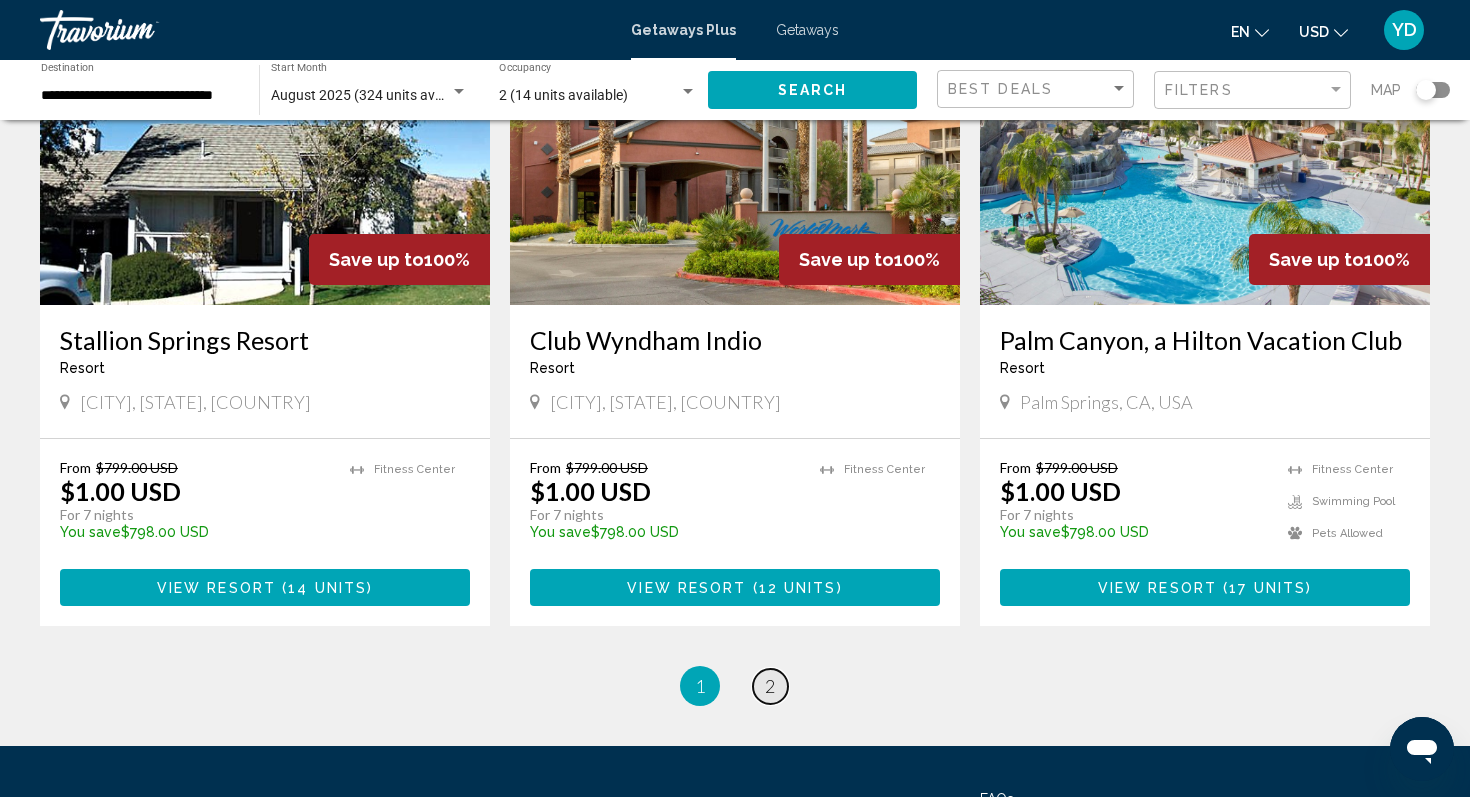click on "2" at bounding box center (770, 686) 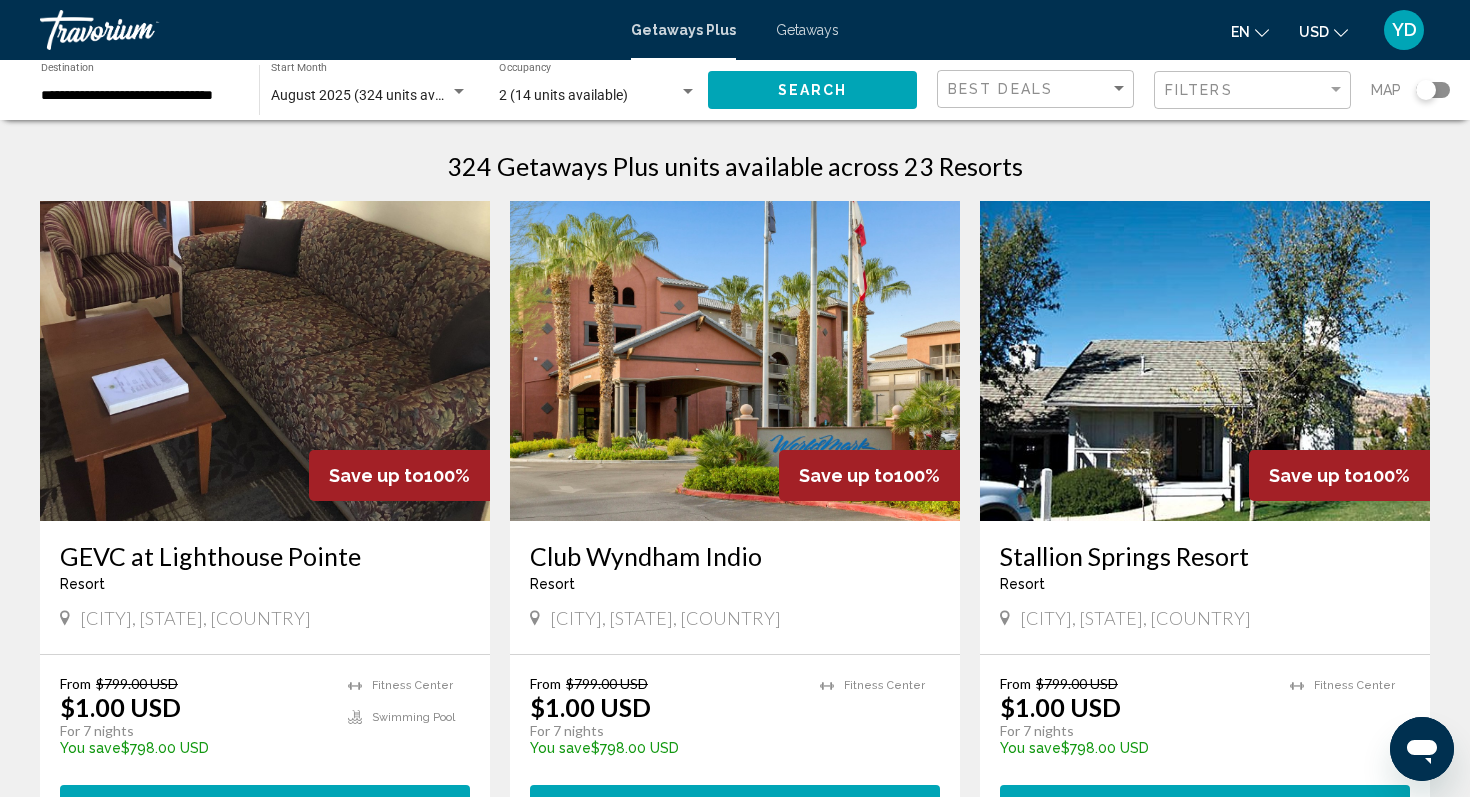 scroll, scrollTop: 0, scrollLeft: 0, axis: both 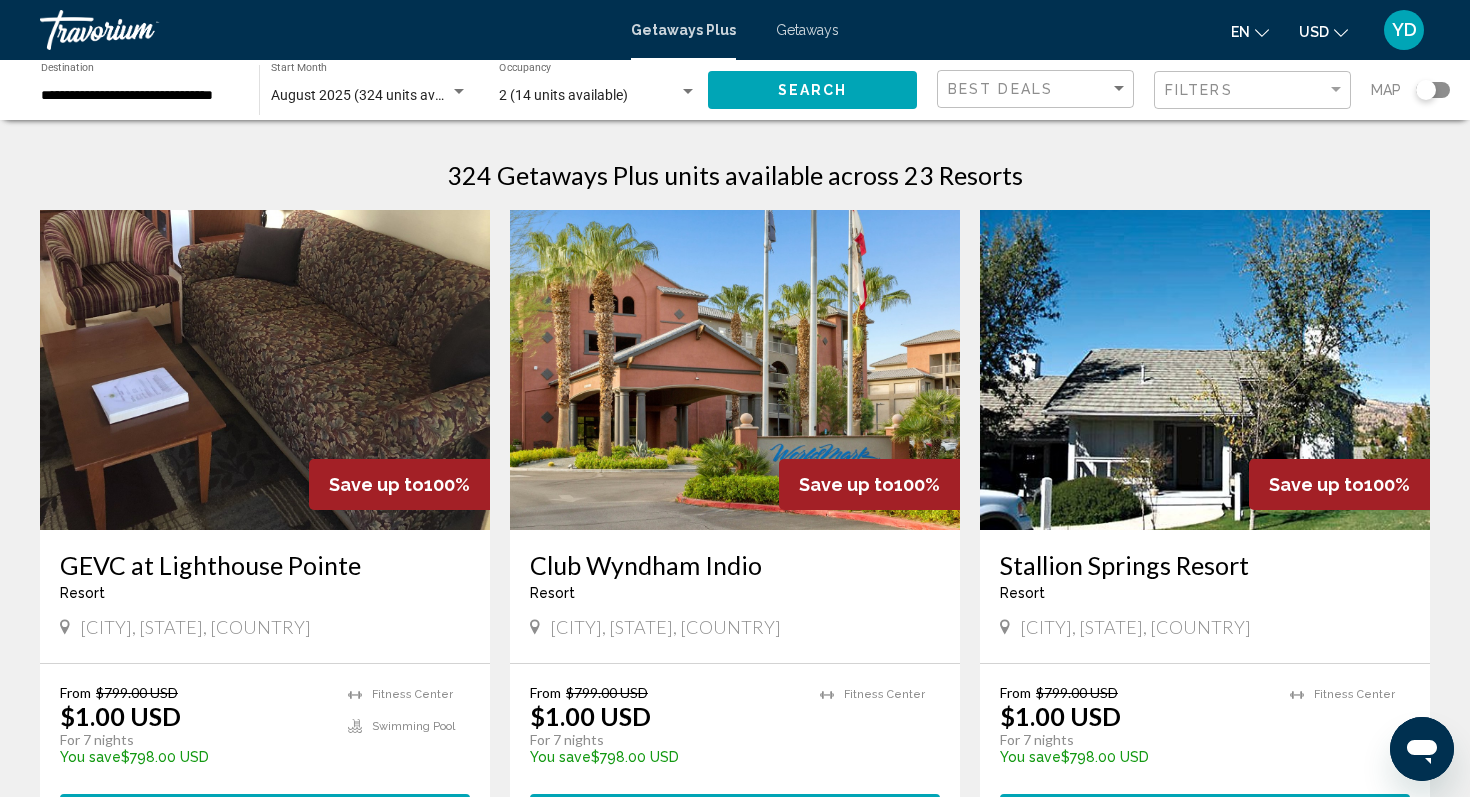 click on "August 2025 (324 units available)" at bounding box center [375, 95] 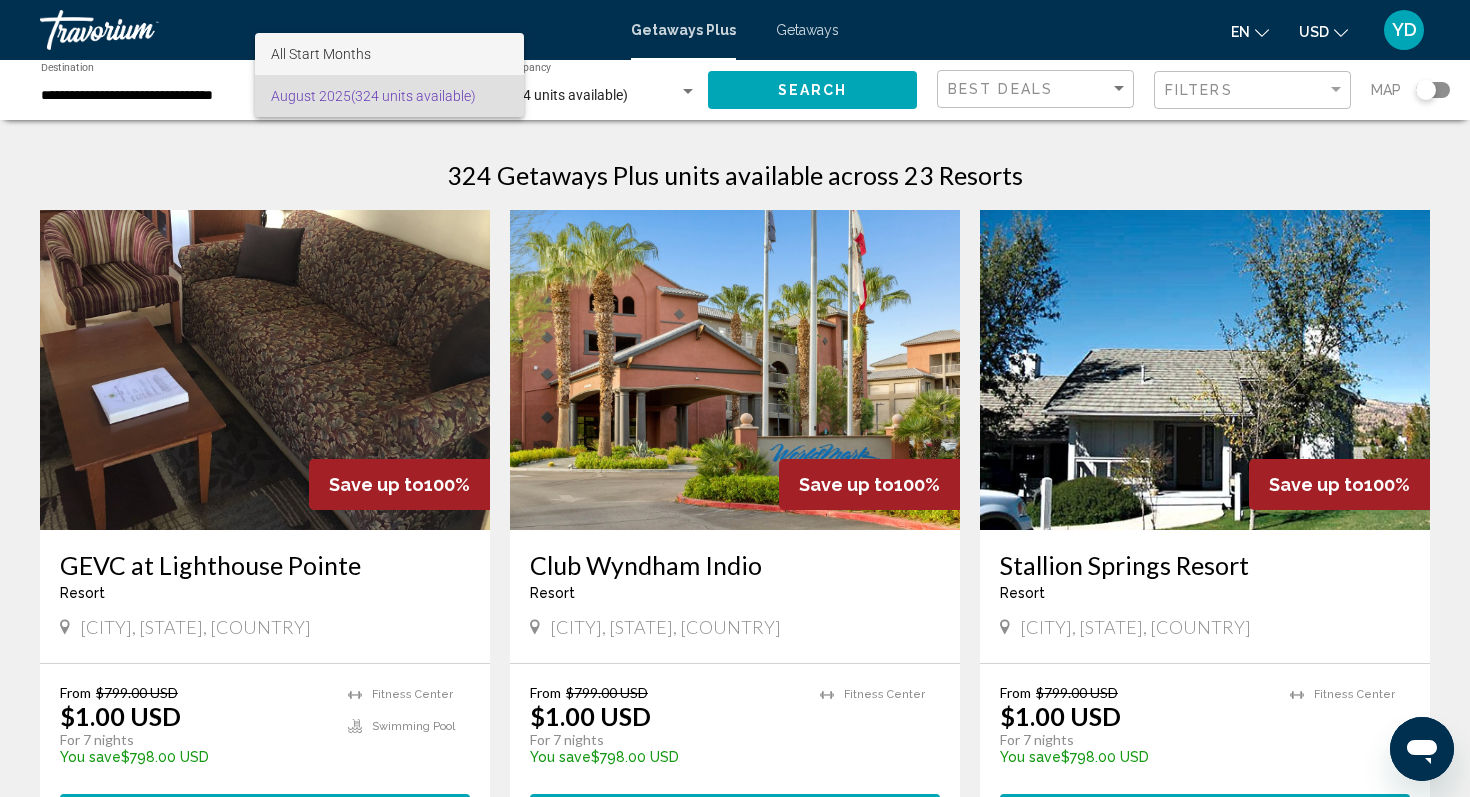 click on "All Start Months" at bounding box center (321, 54) 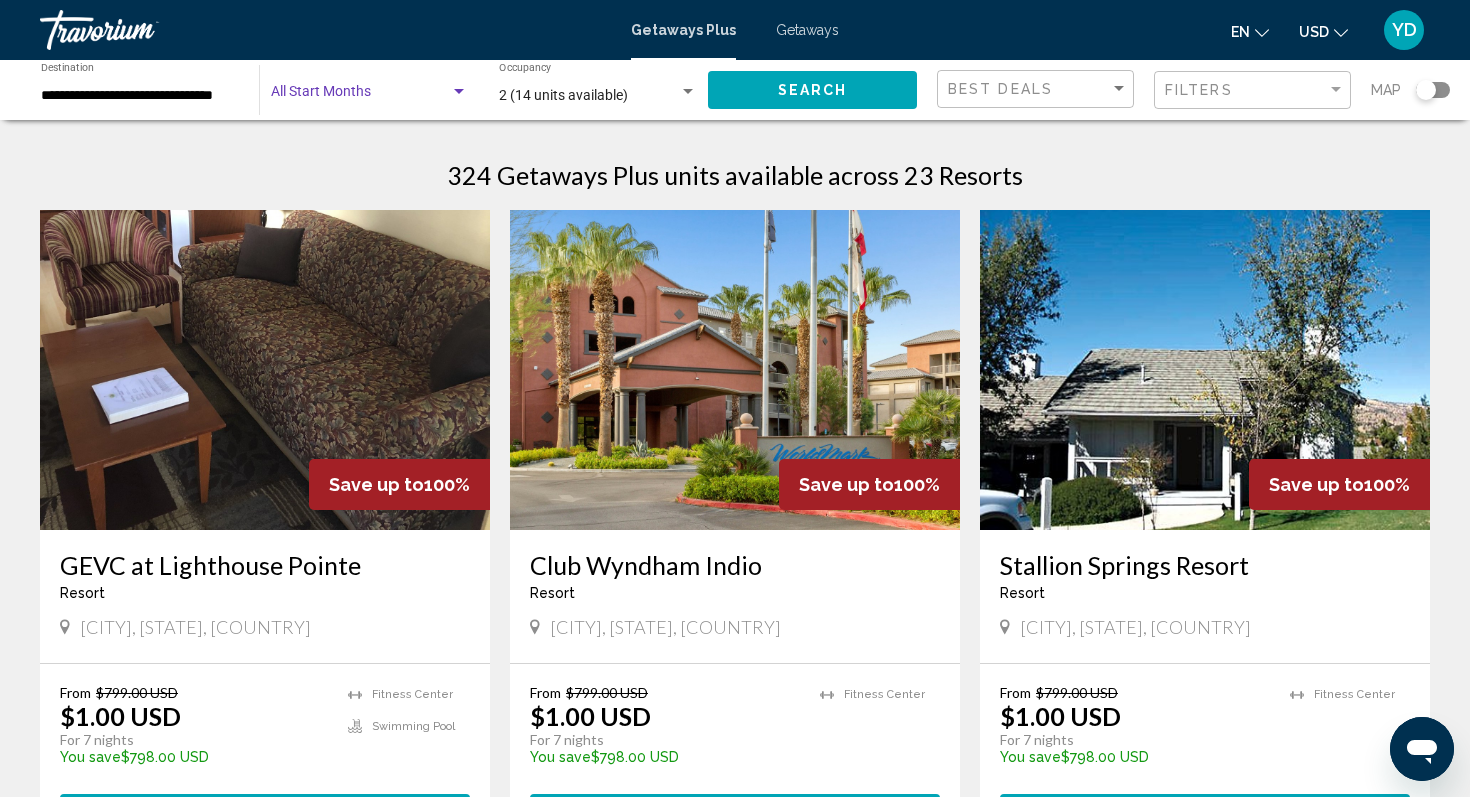 click at bounding box center [360, 96] 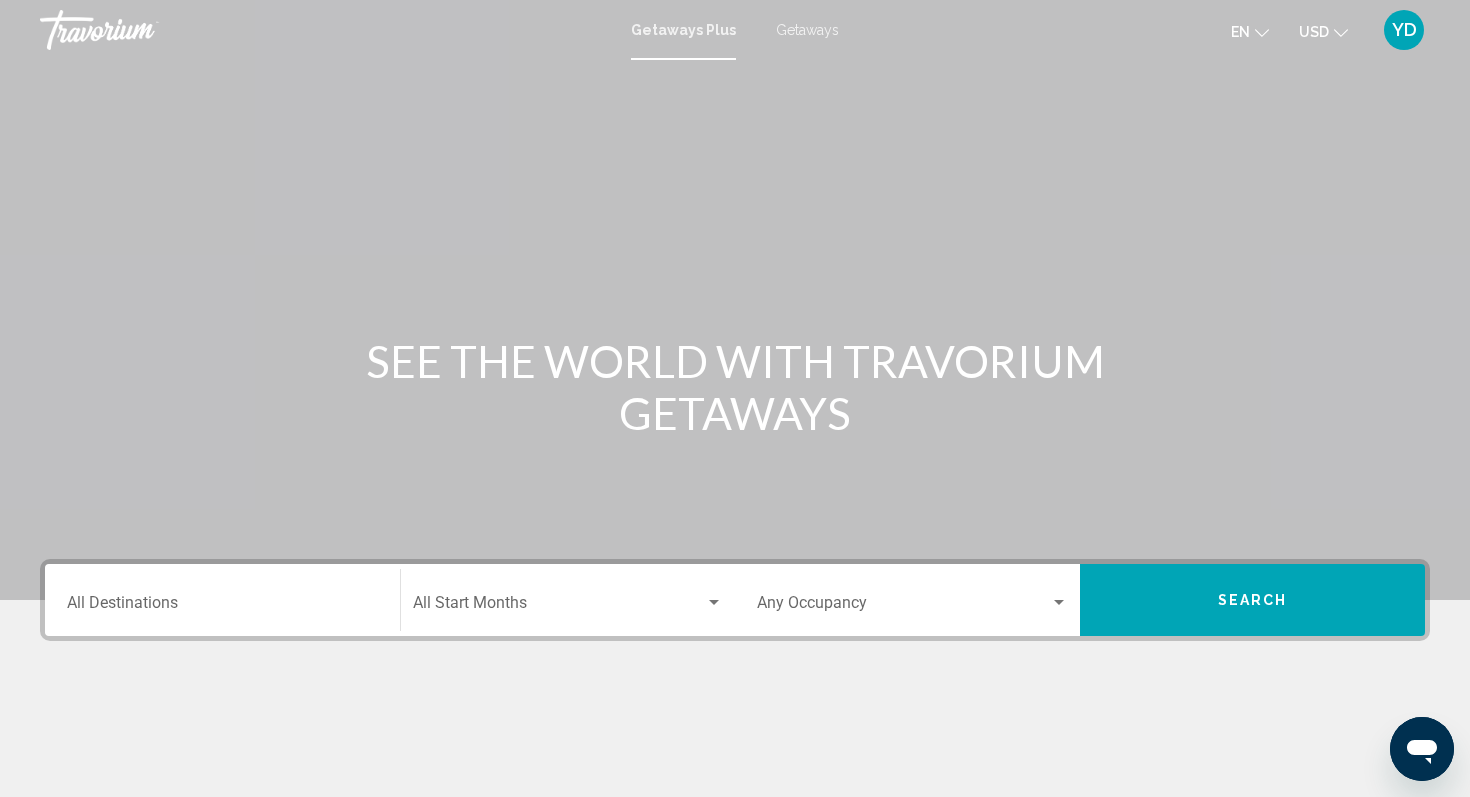 click on "Destination All Destinations" at bounding box center [222, 600] 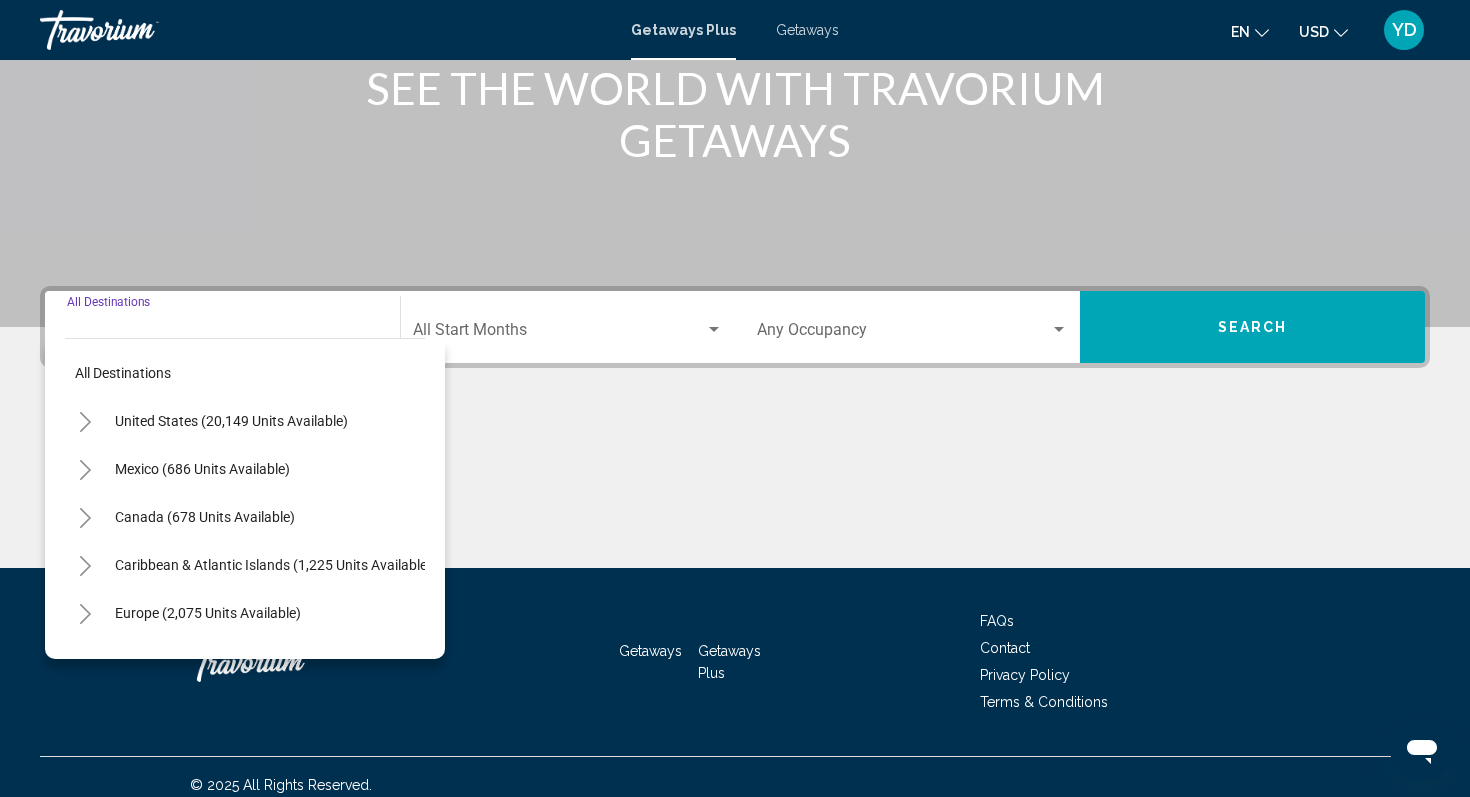 scroll, scrollTop: 289, scrollLeft: 0, axis: vertical 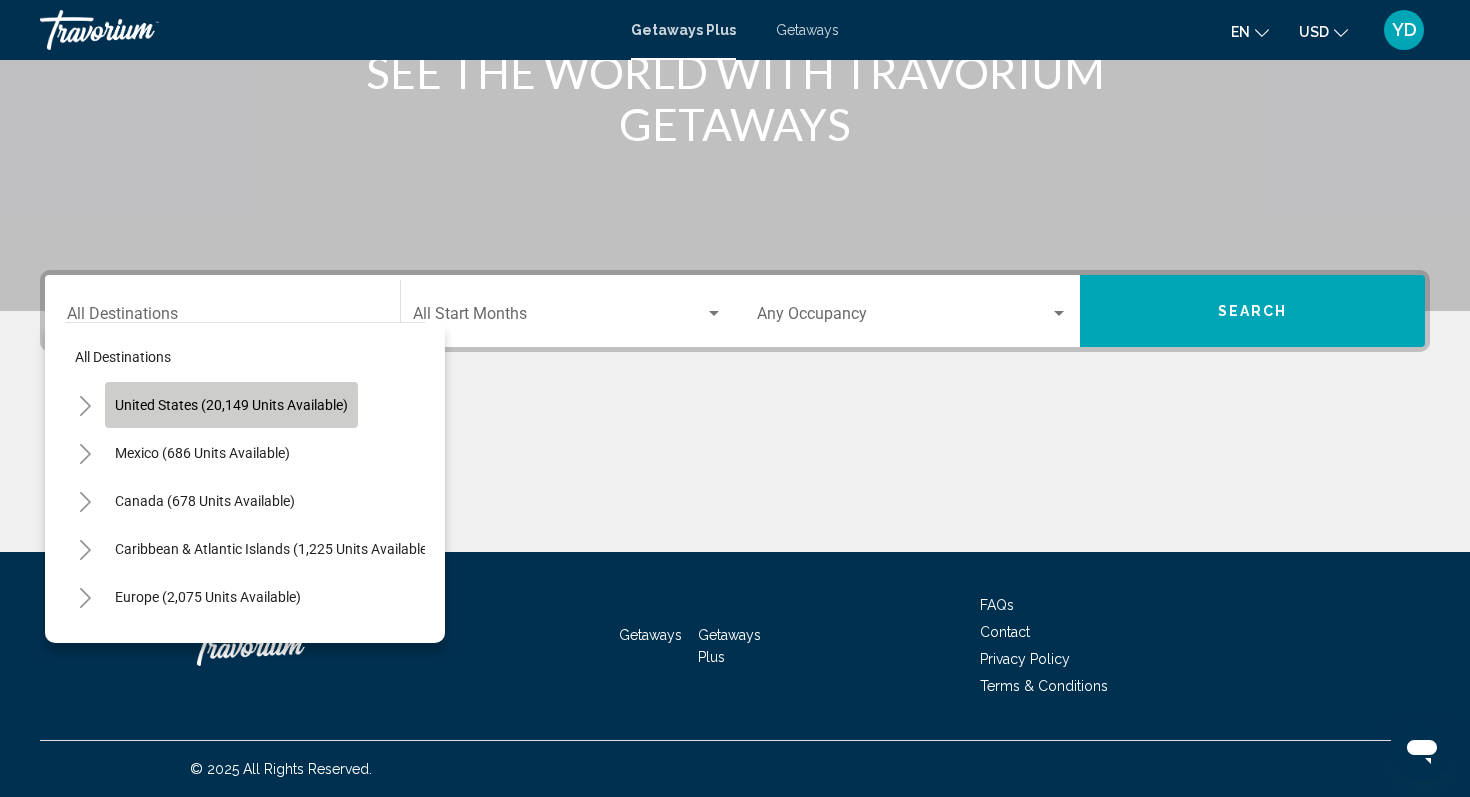 click on "United States (20,149 units available)" 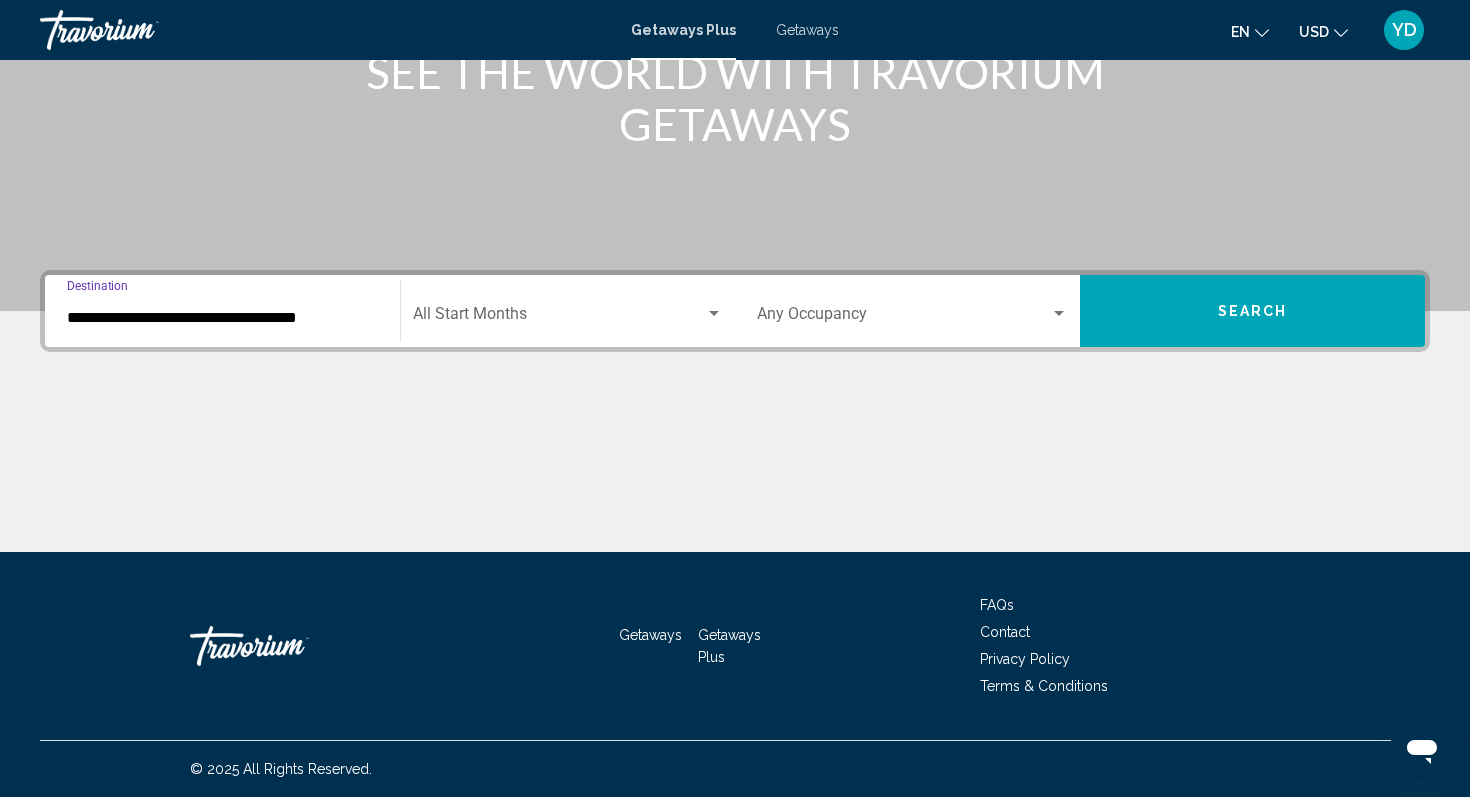 click on "**********" at bounding box center [222, 311] 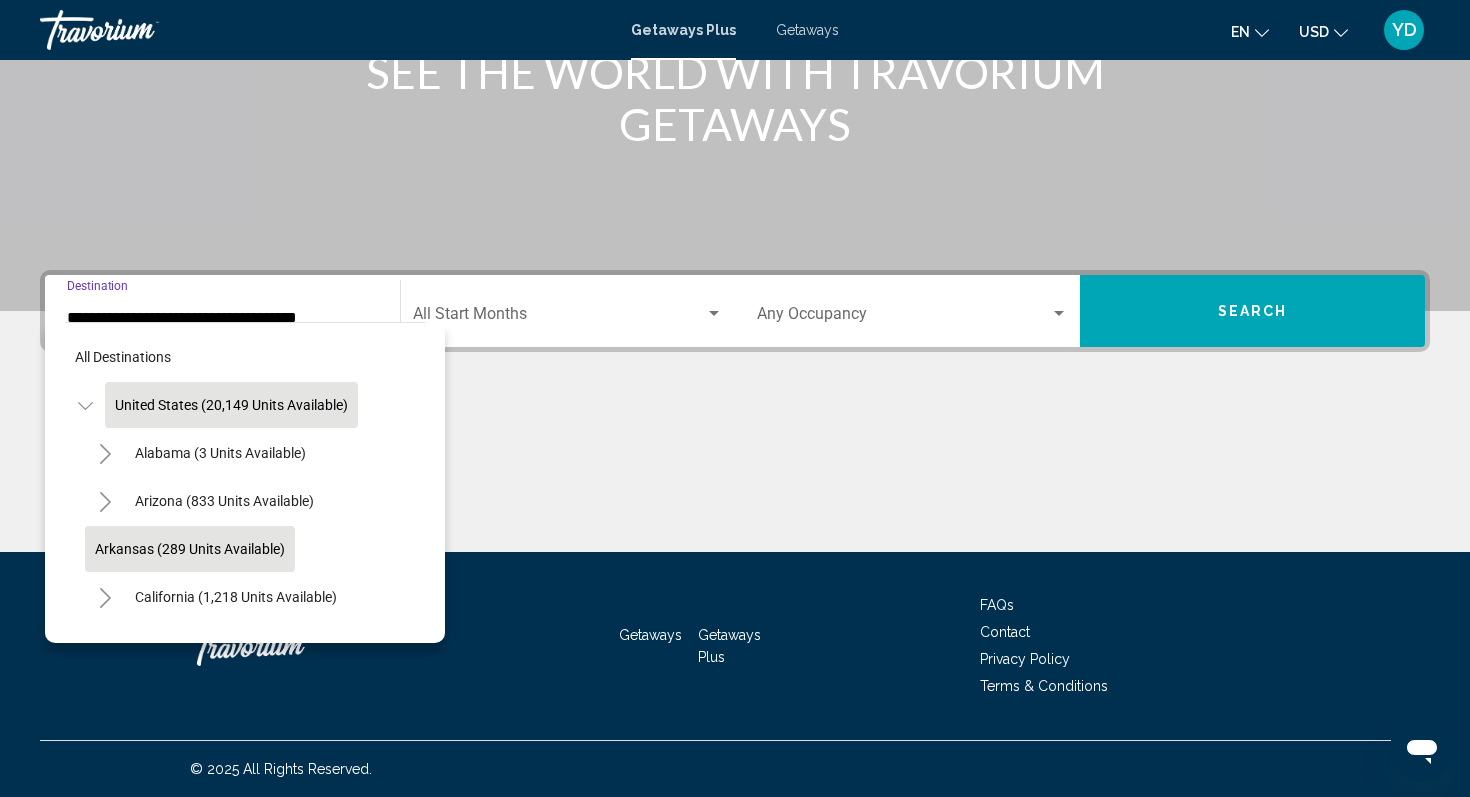 scroll, scrollTop: 74, scrollLeft: 0, axis: vertical 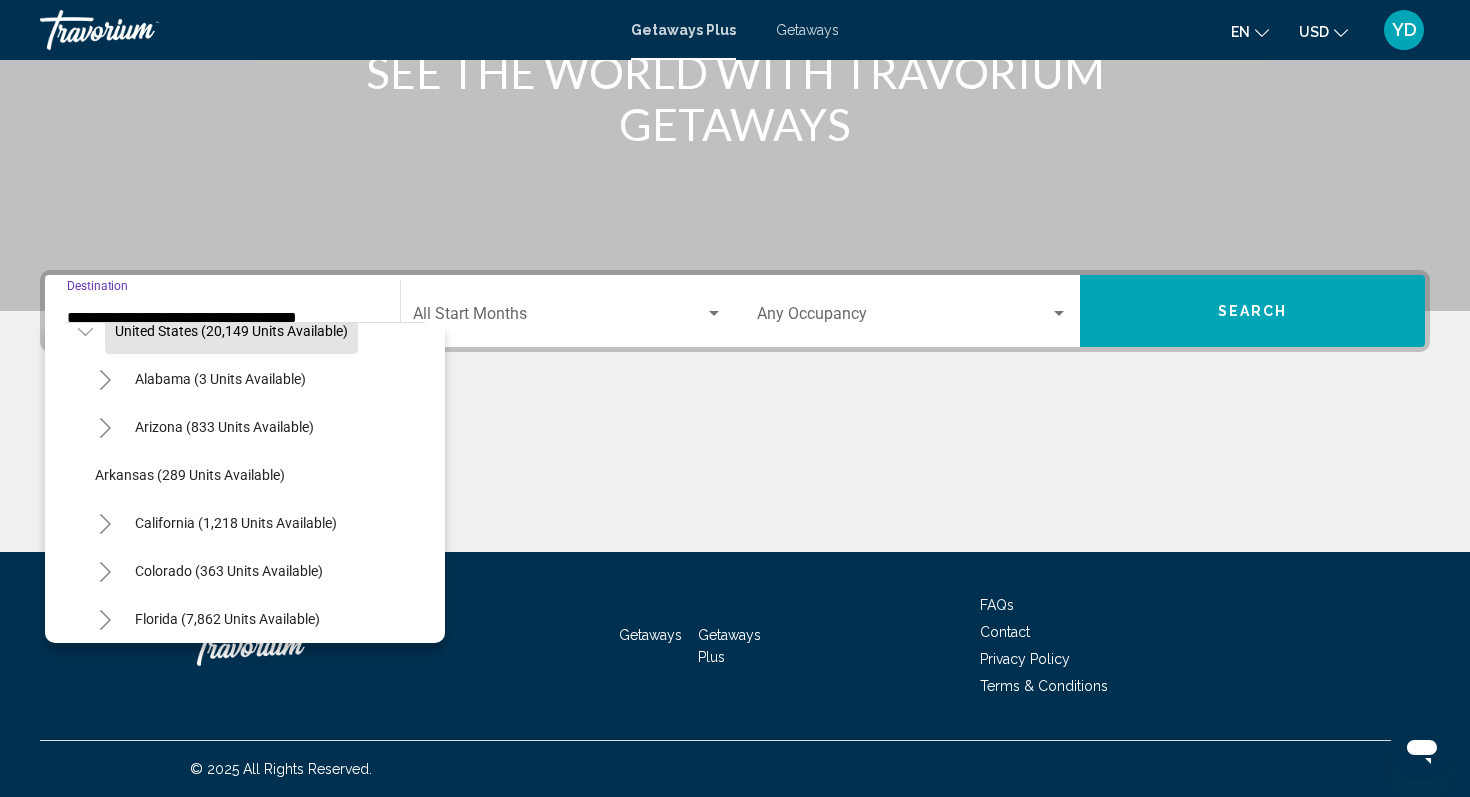 click 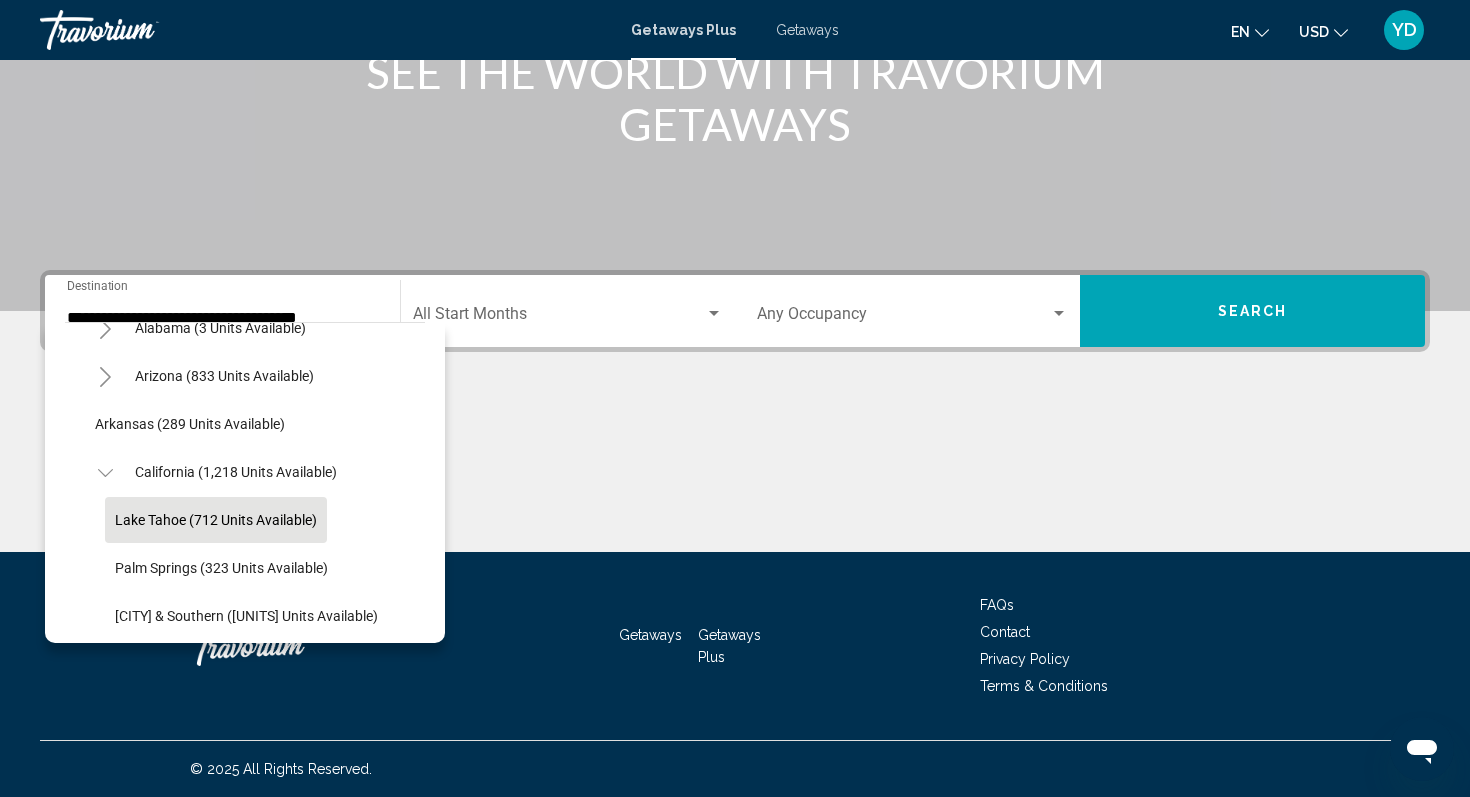 scroll, scrollTop: 126, scrollLeft: 0, axis: vertical 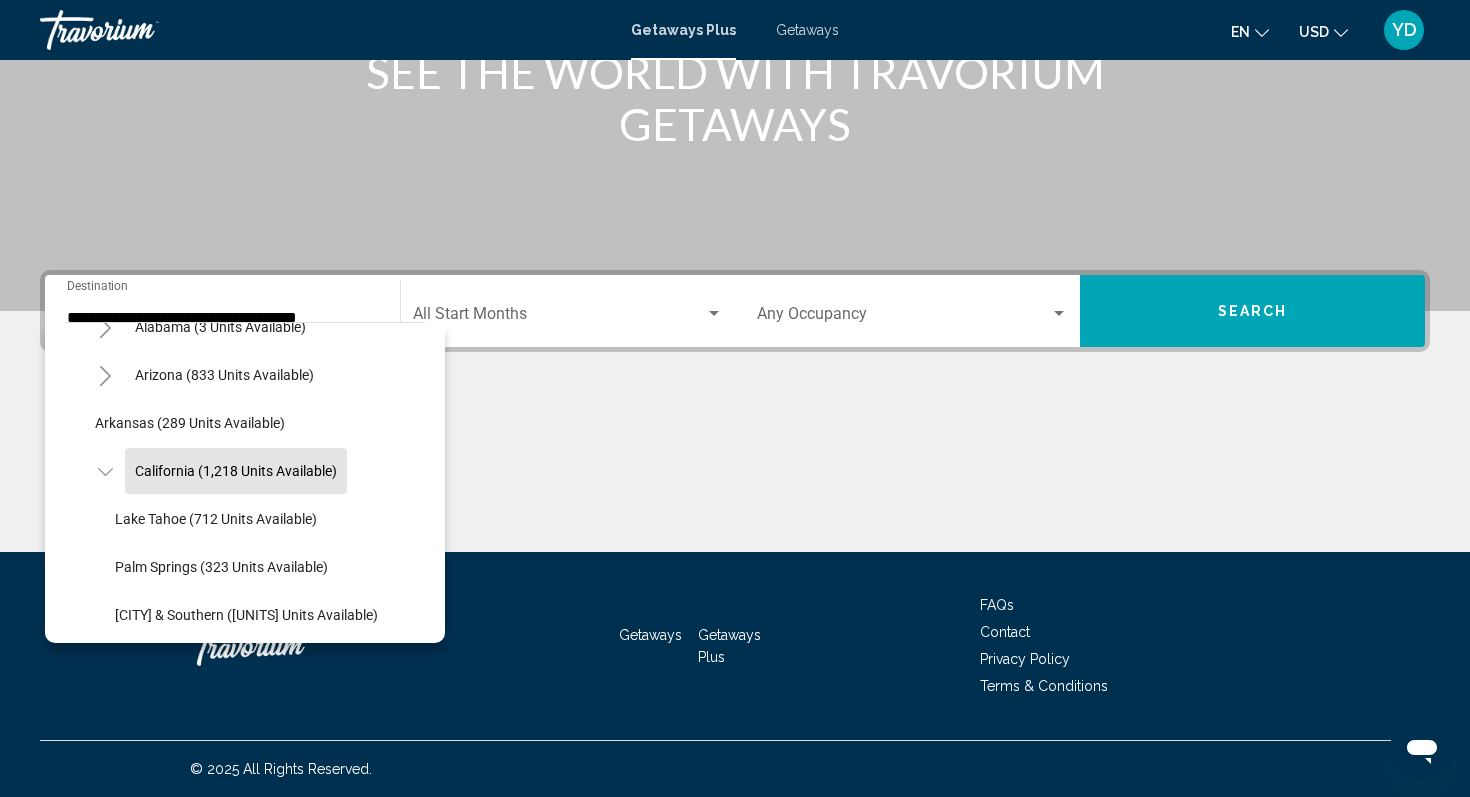 click on "California (1,218 units available)" 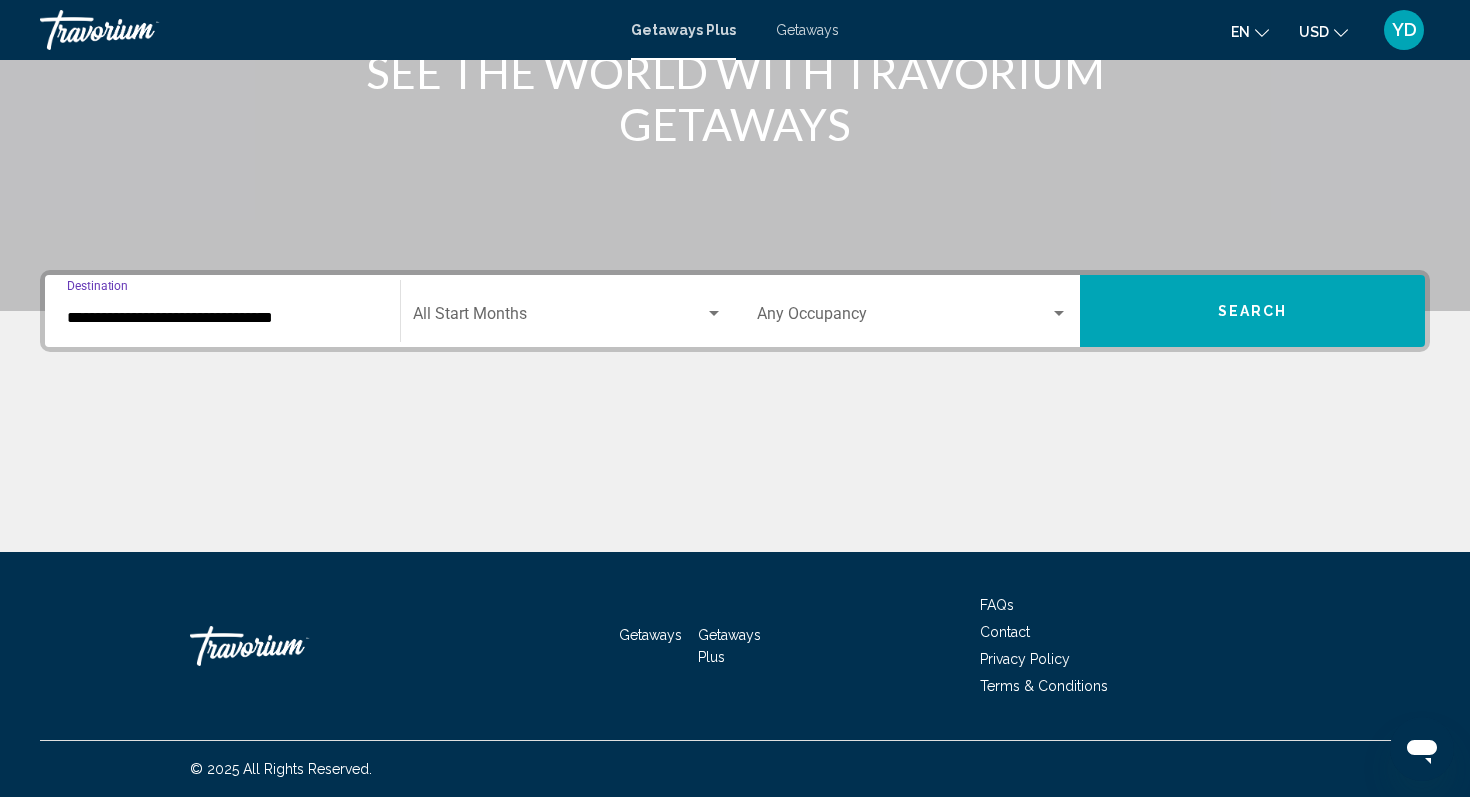 click at bounding box center [559, 318] 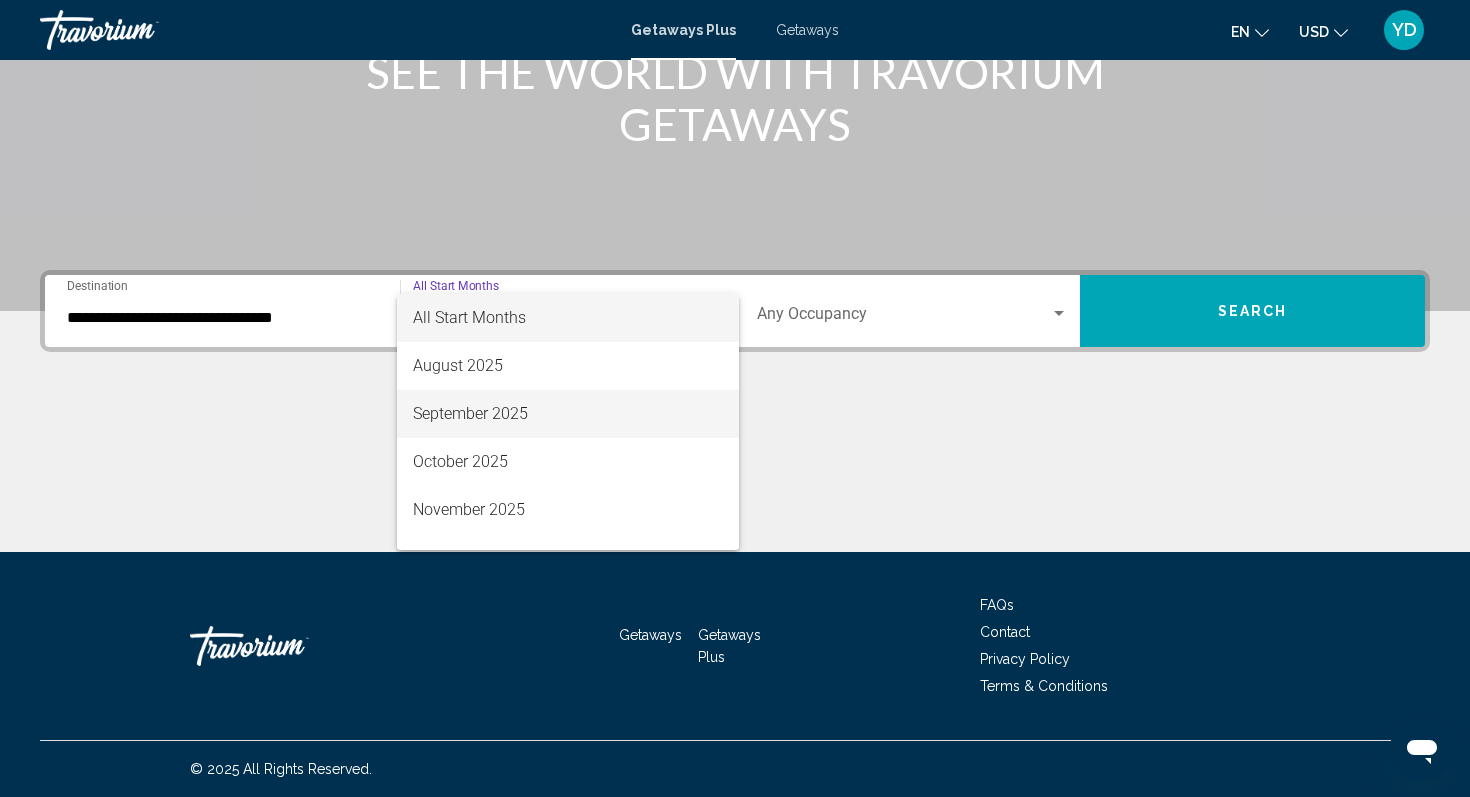 click on "September 2025" at bounding box center (568, 414) 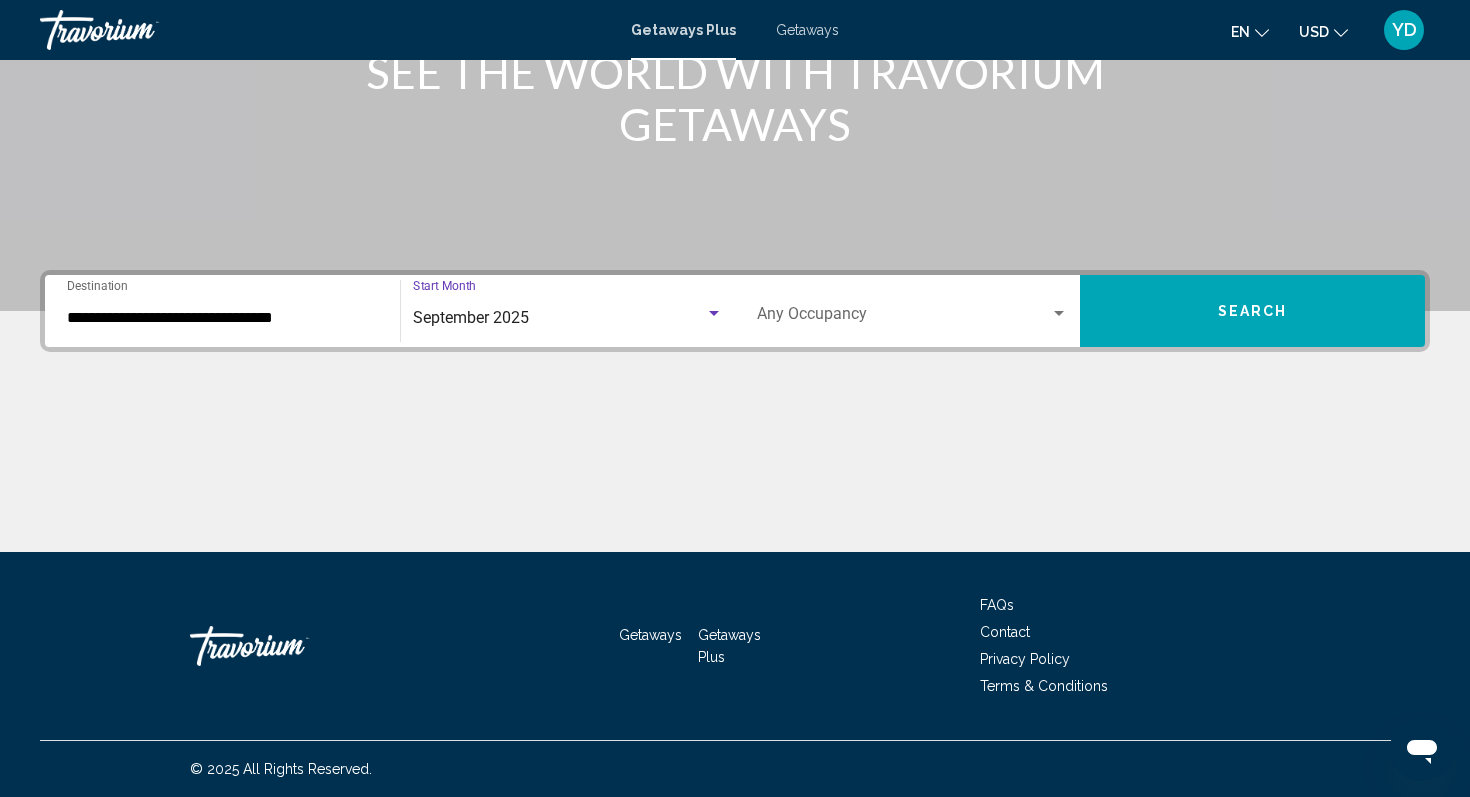 click at bounding box center [903, 318] 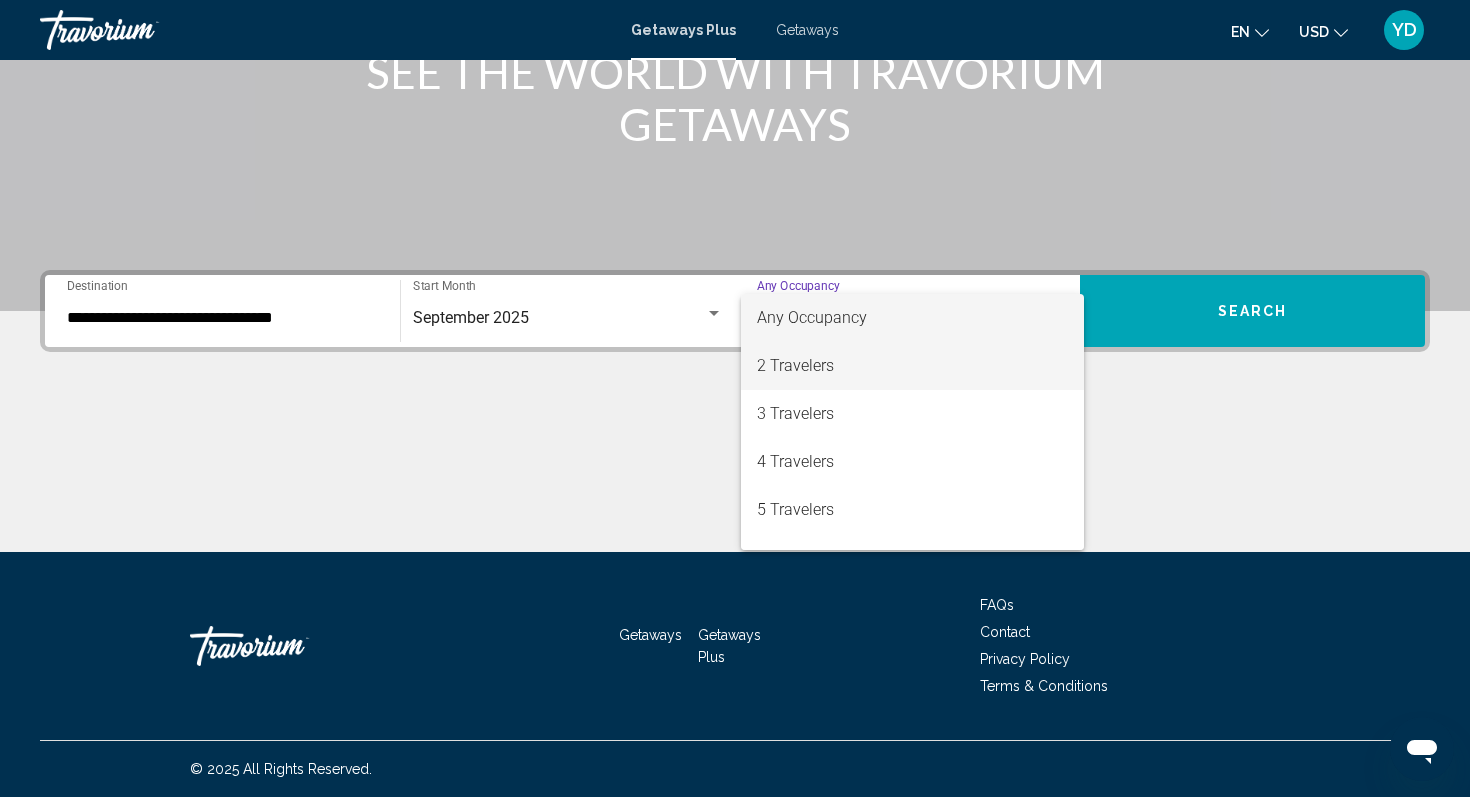 click on "2 Travelers" at bounding box center [912, 366] 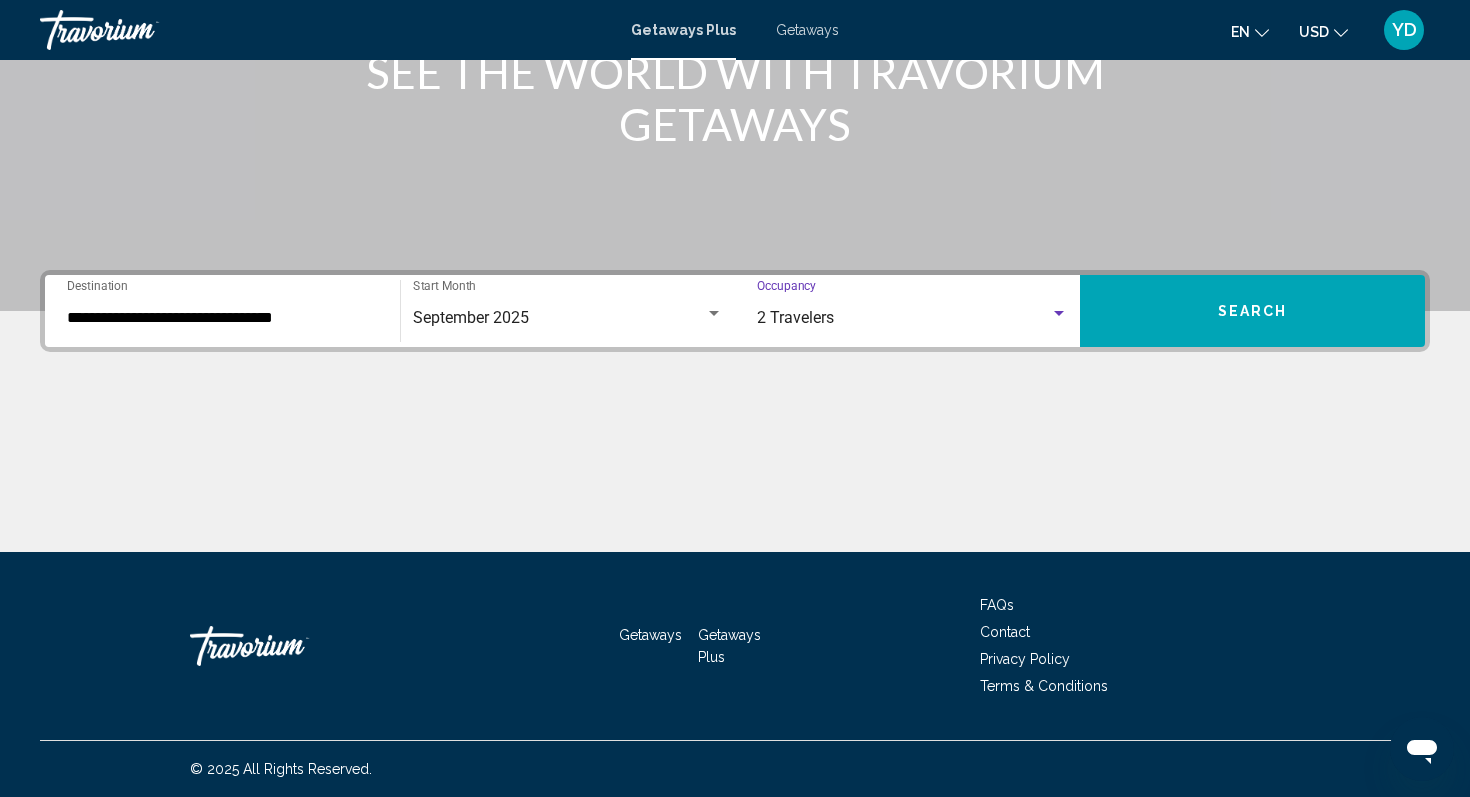 click on "Search" at bounding box center [1252, 311] 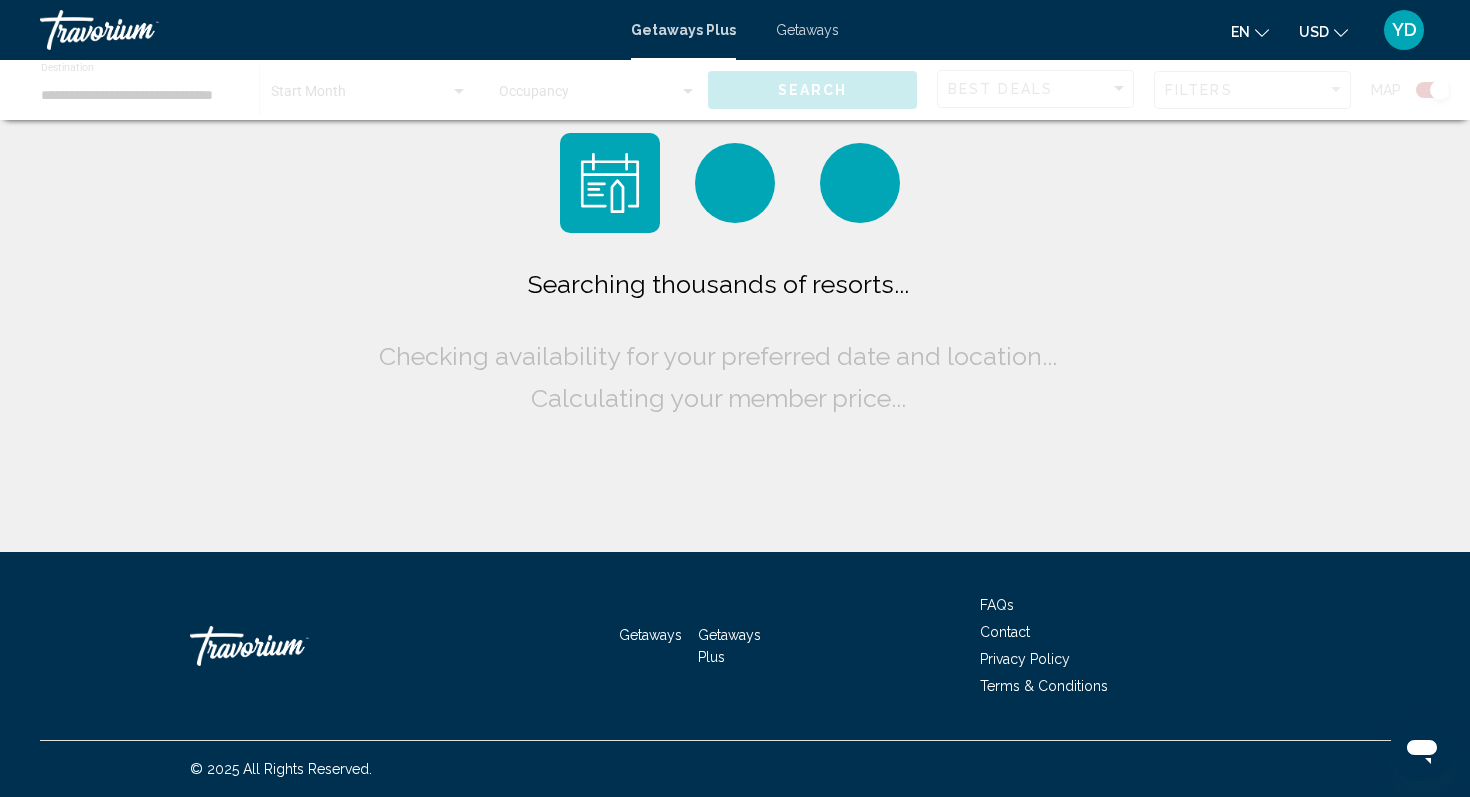 scroll, scrollTop: 0, scrollLeft: 0, axis: both 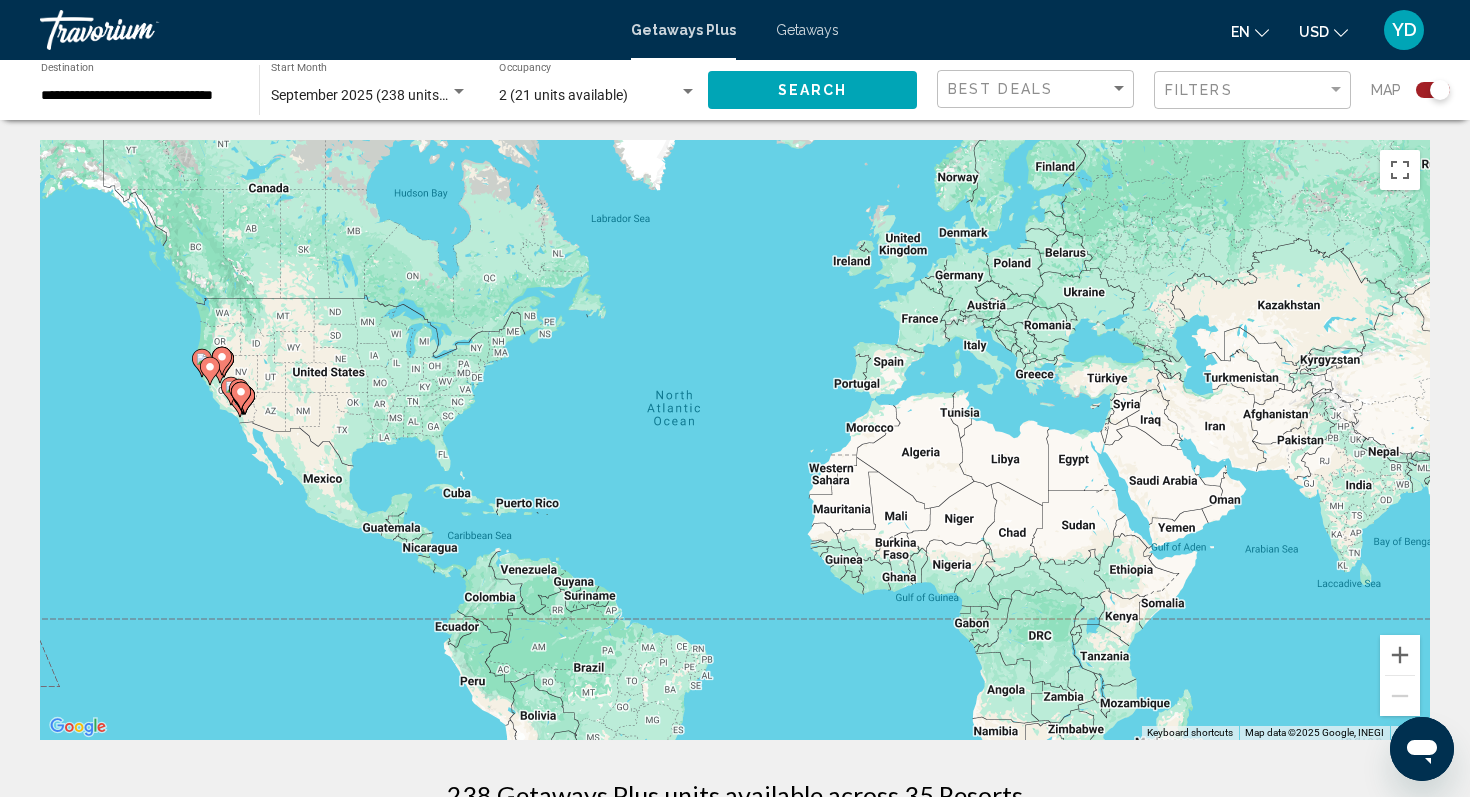 click 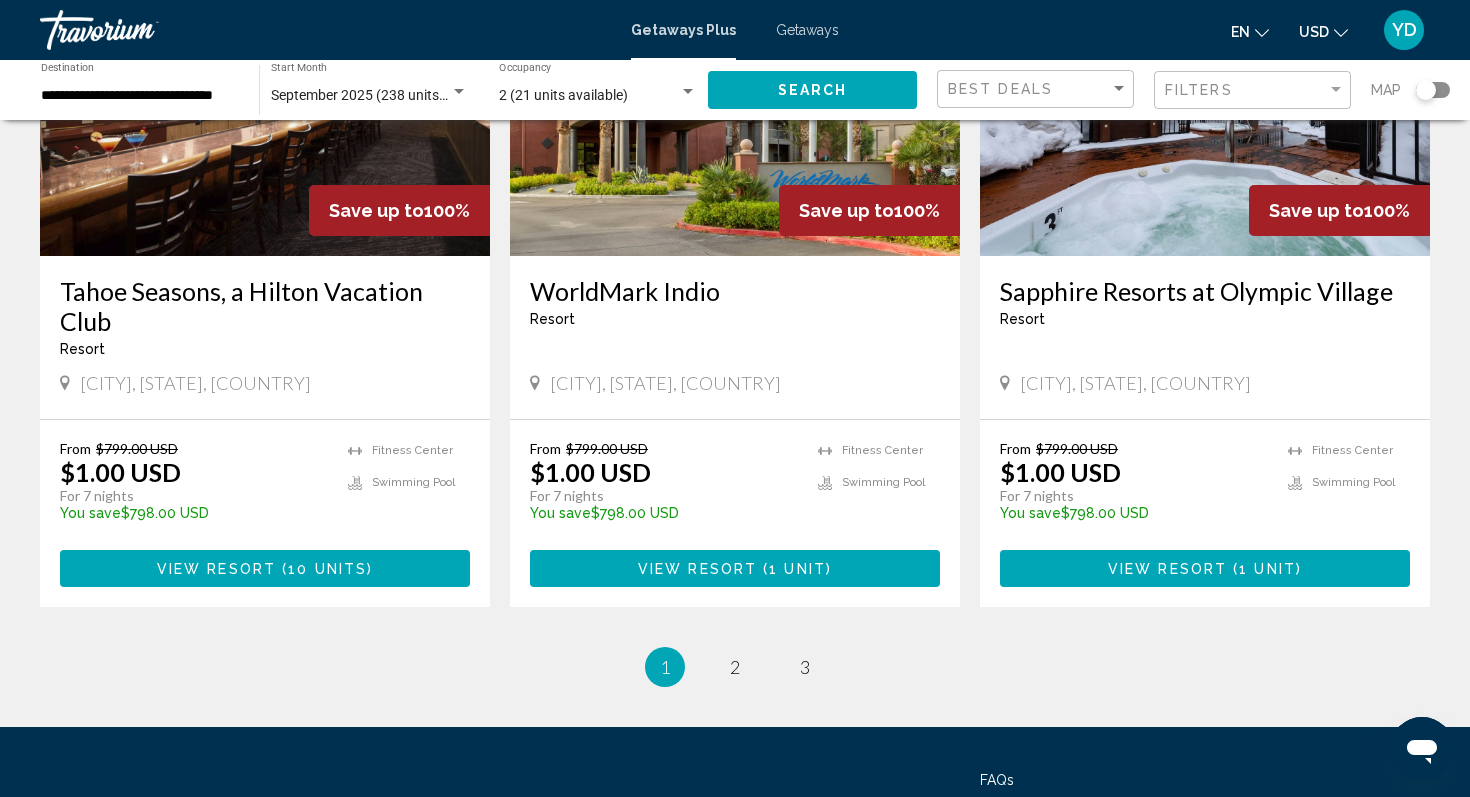 scroll, scrollTop: 2345, scrollLeft: 0, axis: vertical 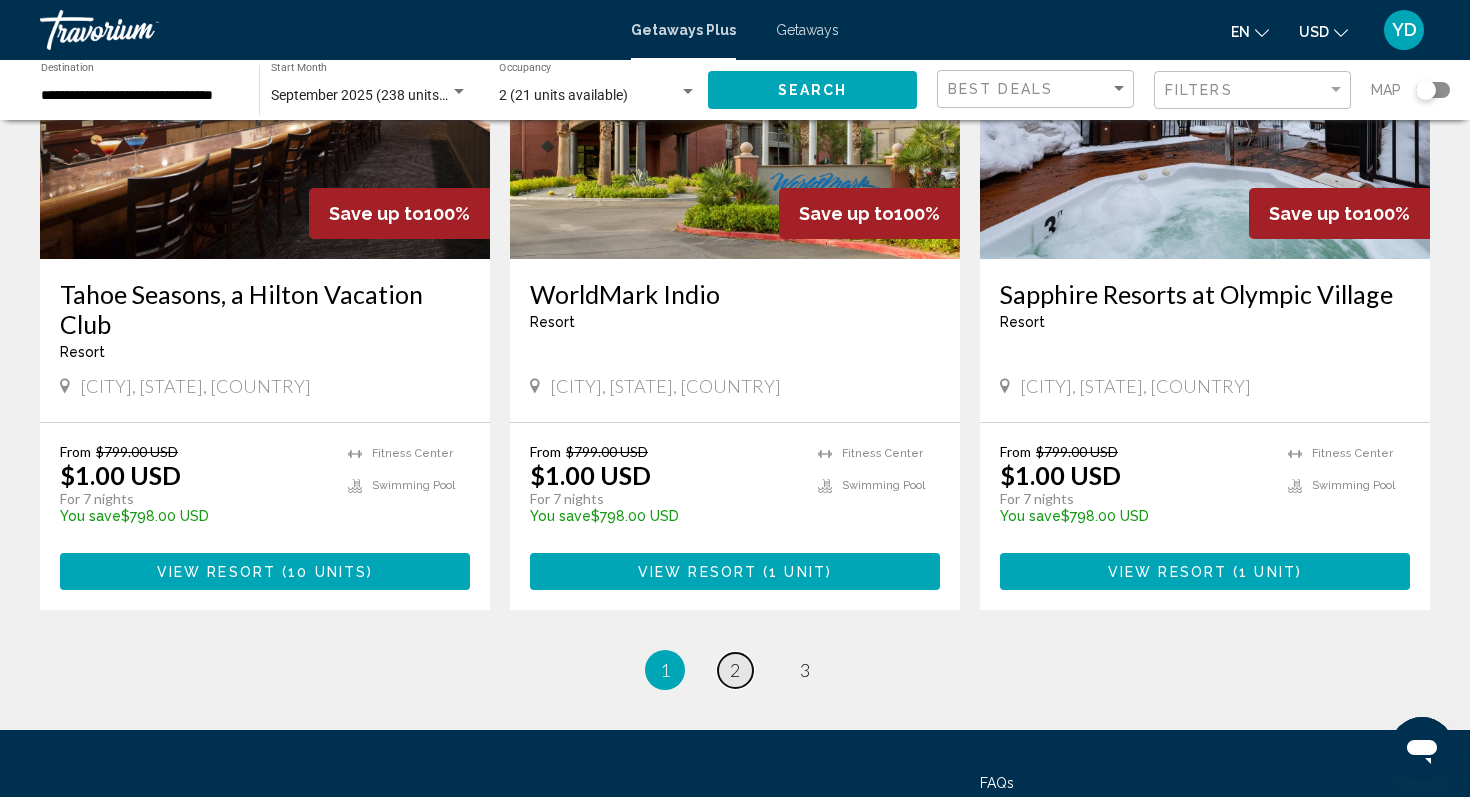click on "page  2" at bounding box center (735, 670) 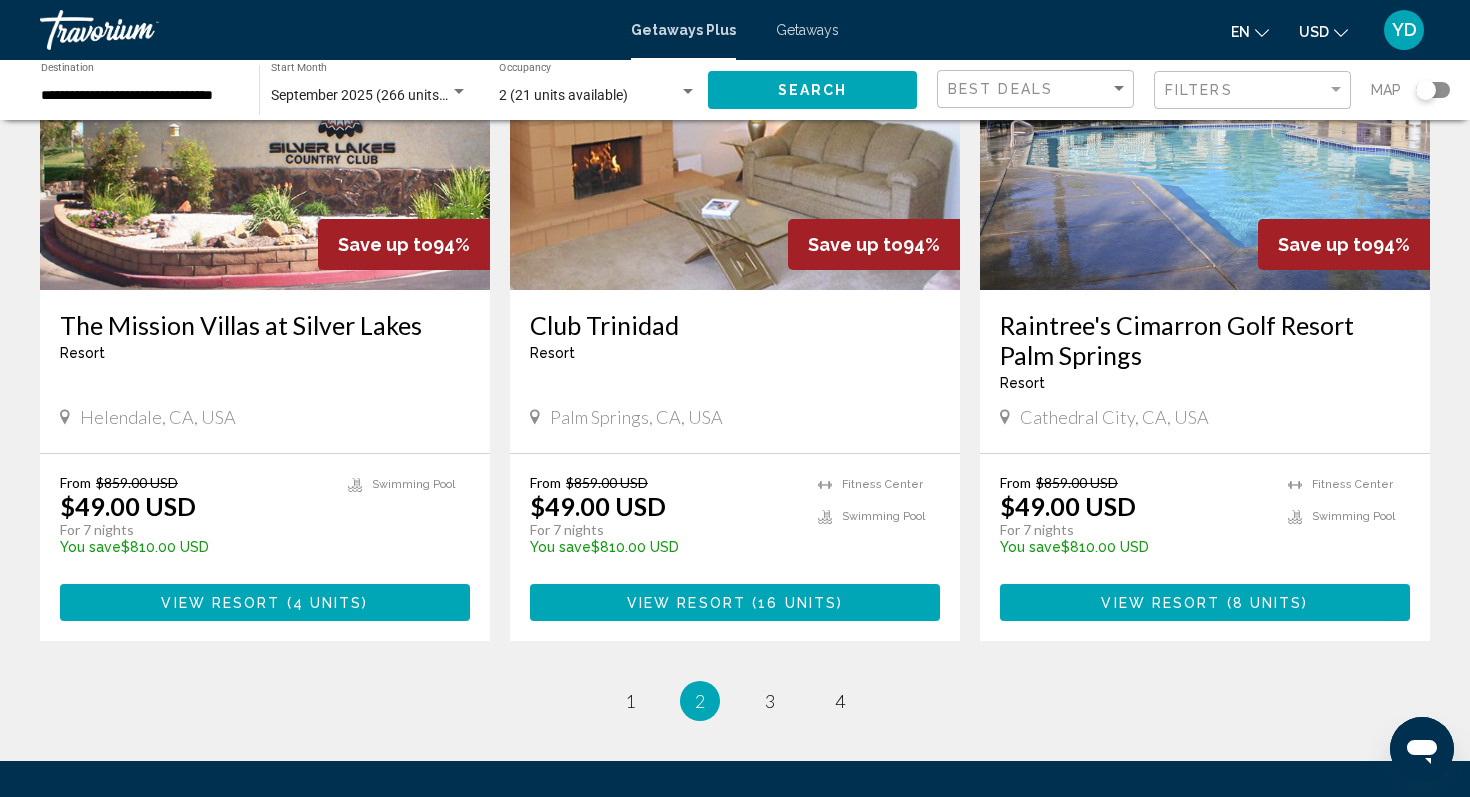 scroll, scrollTop: 2551, scrollLeft: 0, axis: vertical 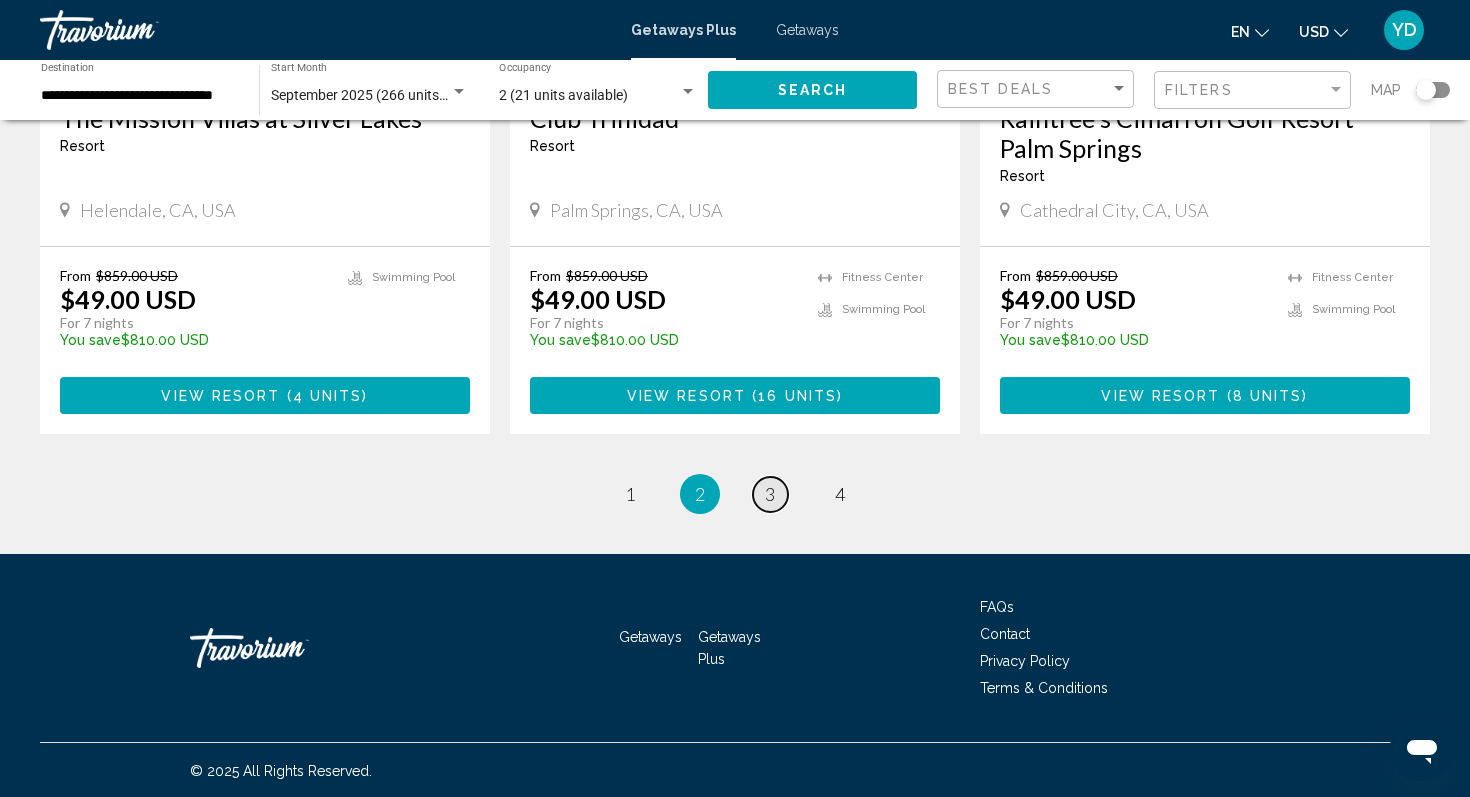 click on "3" at bounding box center (770, 494) 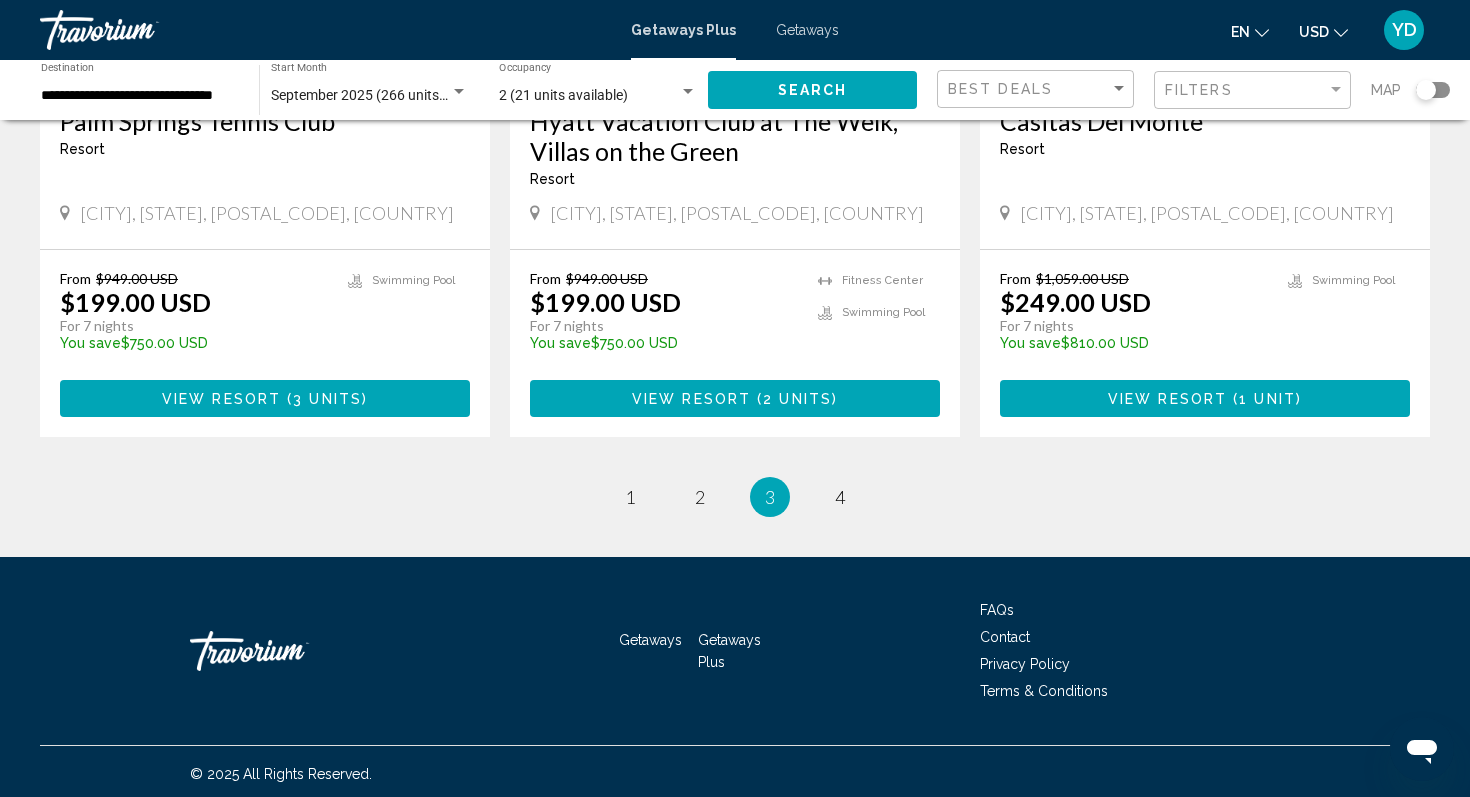 scroll, scrollTop: 2491, scrollLeft: 0, axis: vertical 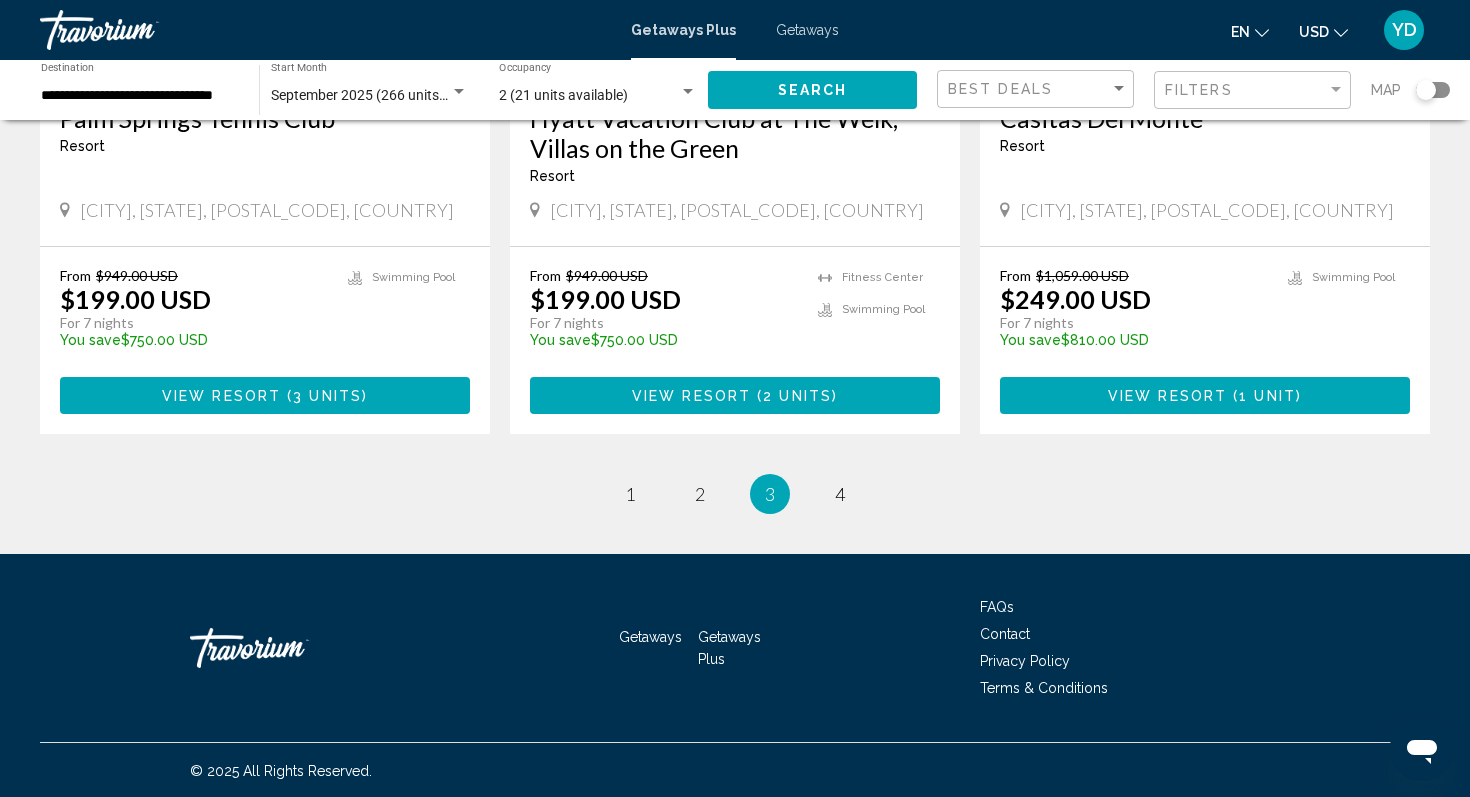 click on "3 / 4  page  1 page  2 You're on page  3 page  4" at bounding box center [735, 494] 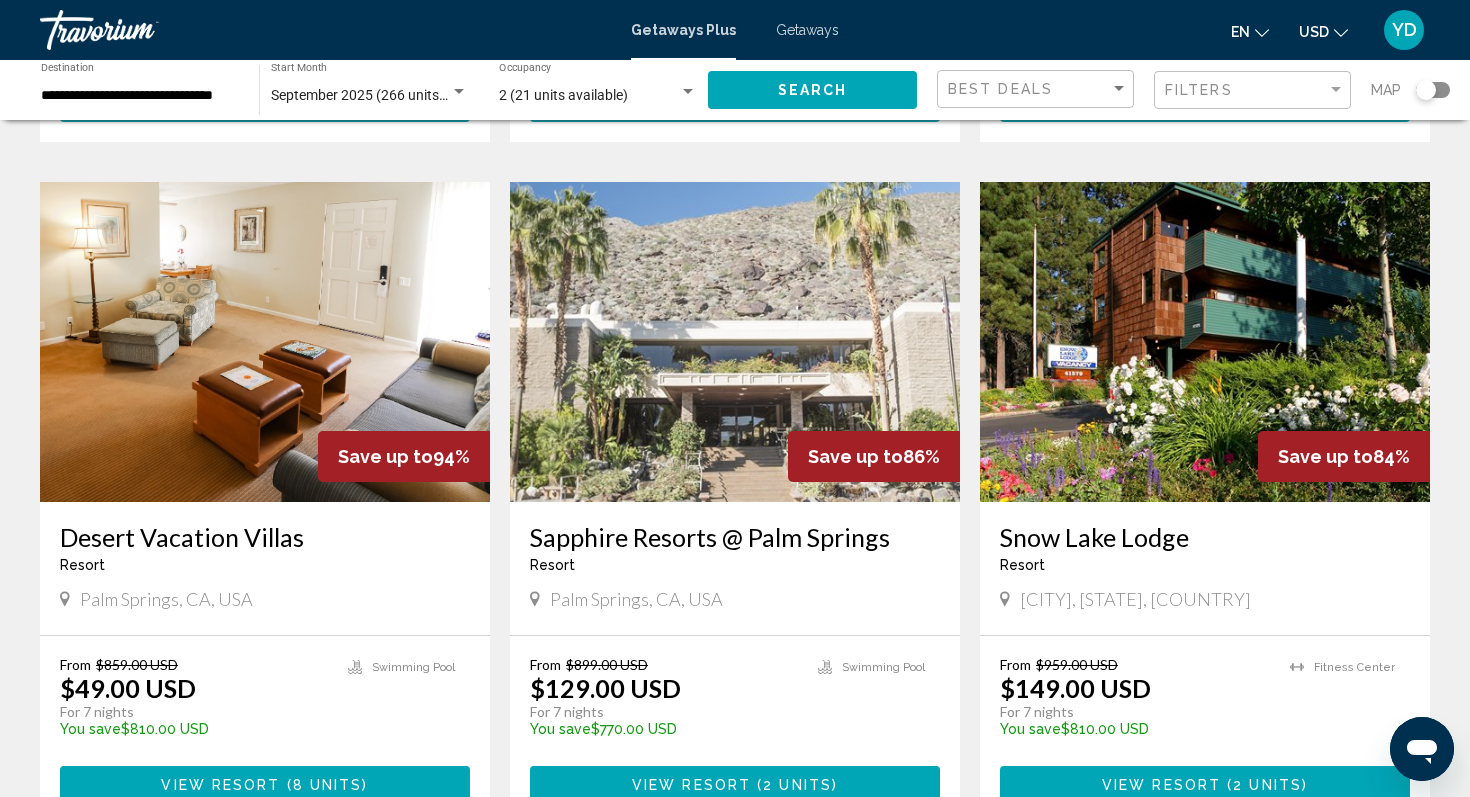 scroll, scrollTop: 203, scrollLeft: 0, axis: vertical 